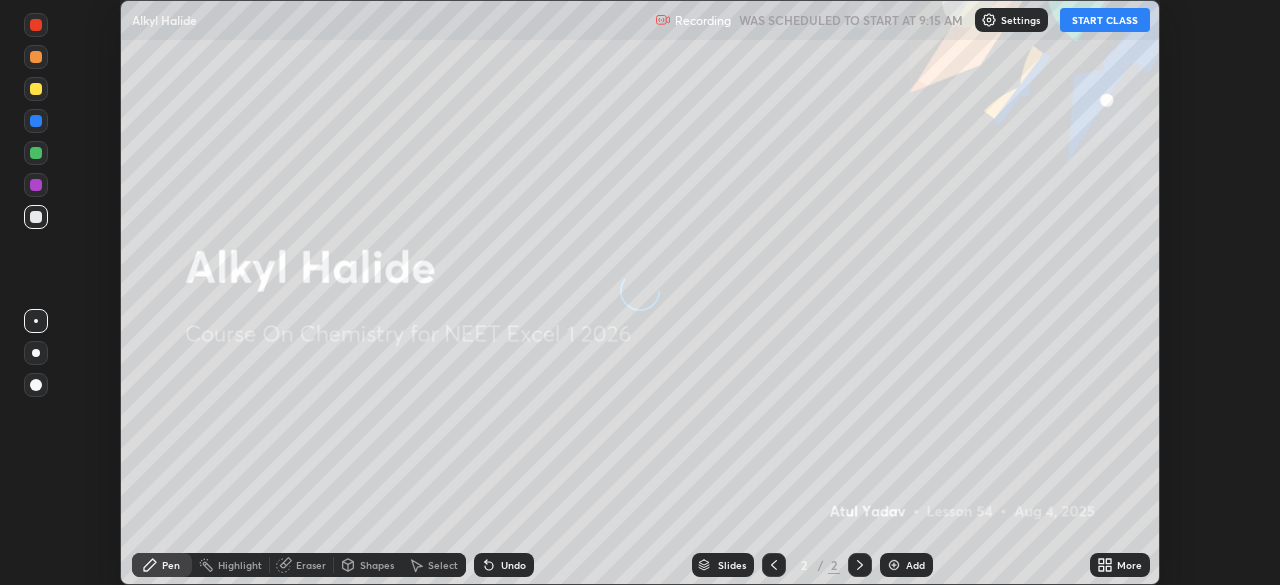 scroll, scrollTop: 0, scrollLeft: 0, axis: both 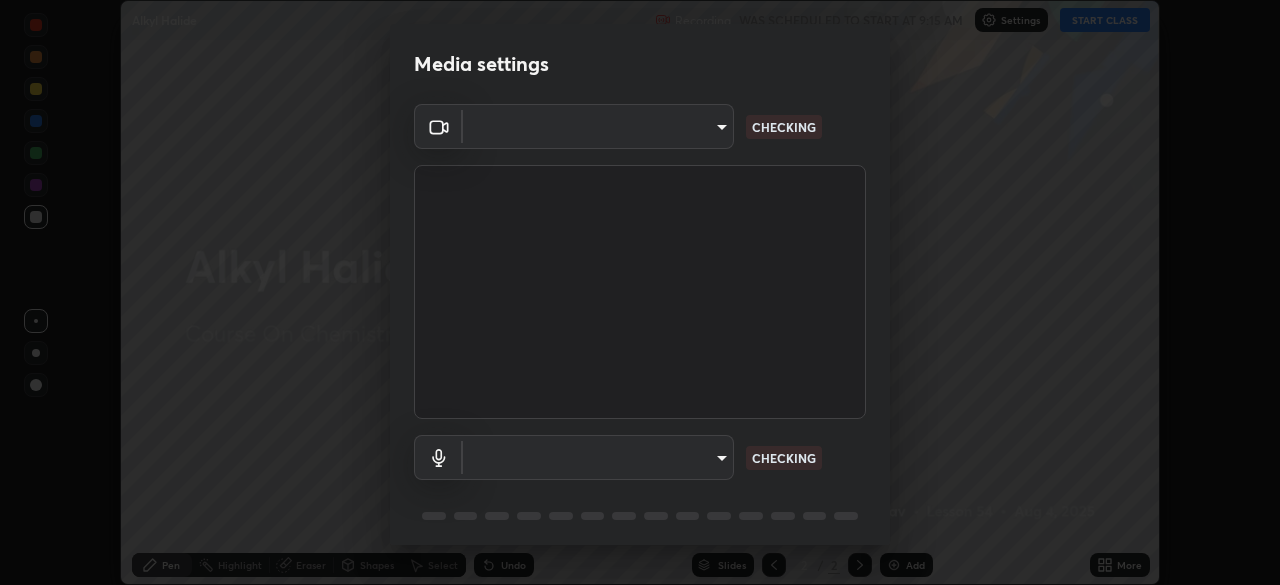 type on "02f9252223d8e1370837db888e7cd12e3eb86671d12c49afeeac8237547f353d" 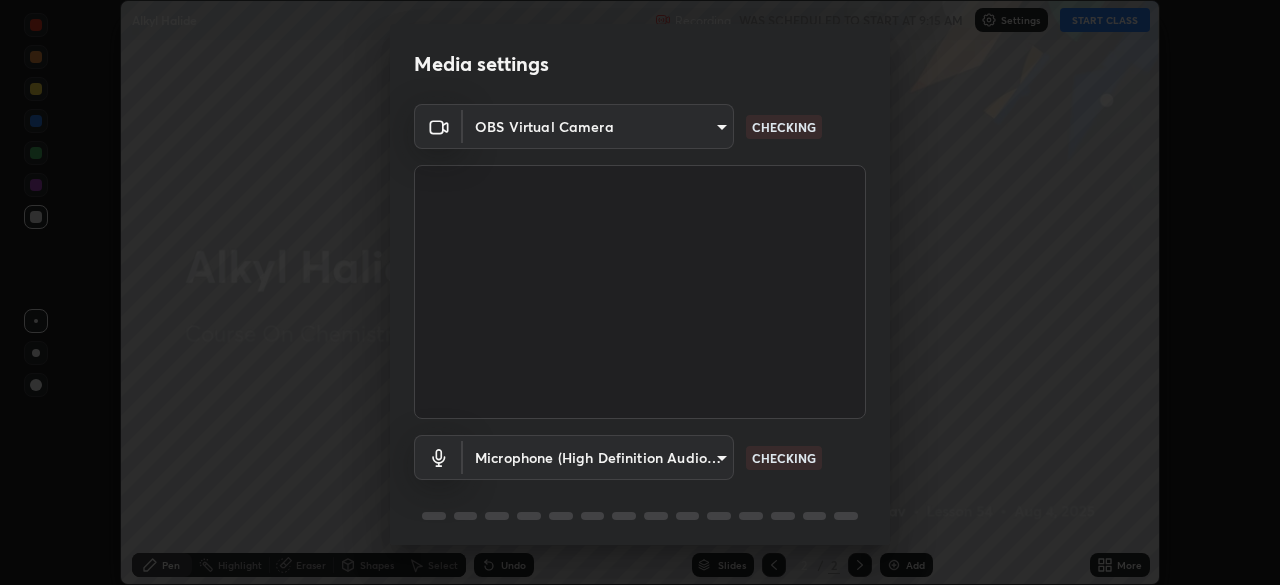 scroll, scrollTop: 71, scrollLeft: 0, axis: vertical 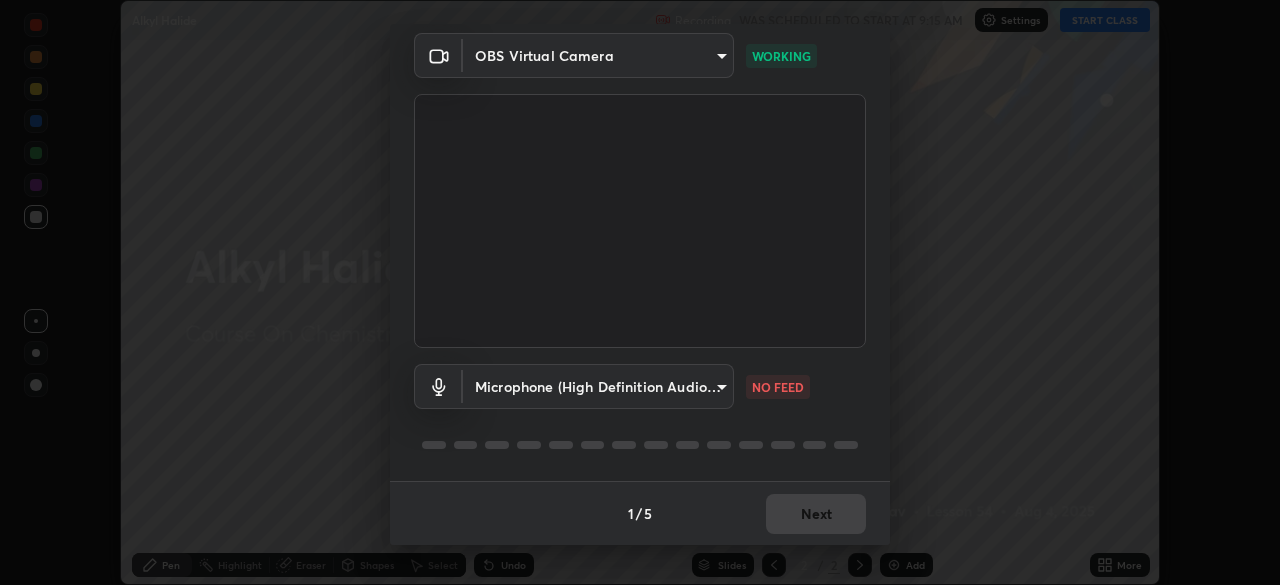 click on "Erase all Alkyl Halide Recording WAS SCHEDULED TO START AT  9:15 AM Settings START CLASS Setting up your live class Alkyl Halide • L54 of Course On Chemistry for NEET Excel 1 2026 [PERSON] Pen Highlight Eraser Shapes Select Undo Slides 2 / 2 Add More No doubts shared Encourage your learners to ask a doubt for better clarity Report an issue Reason for reporting Buffering Chat not working Audio - Video sync issue Educator video quality low ​ Attach an image Report Media settings OBS Virtual Camera [HASH] WORKING Microphone (High Definition Audio Device) [HASH] NO FEED 1 / 5 Next" at bounding box center (640, 292) 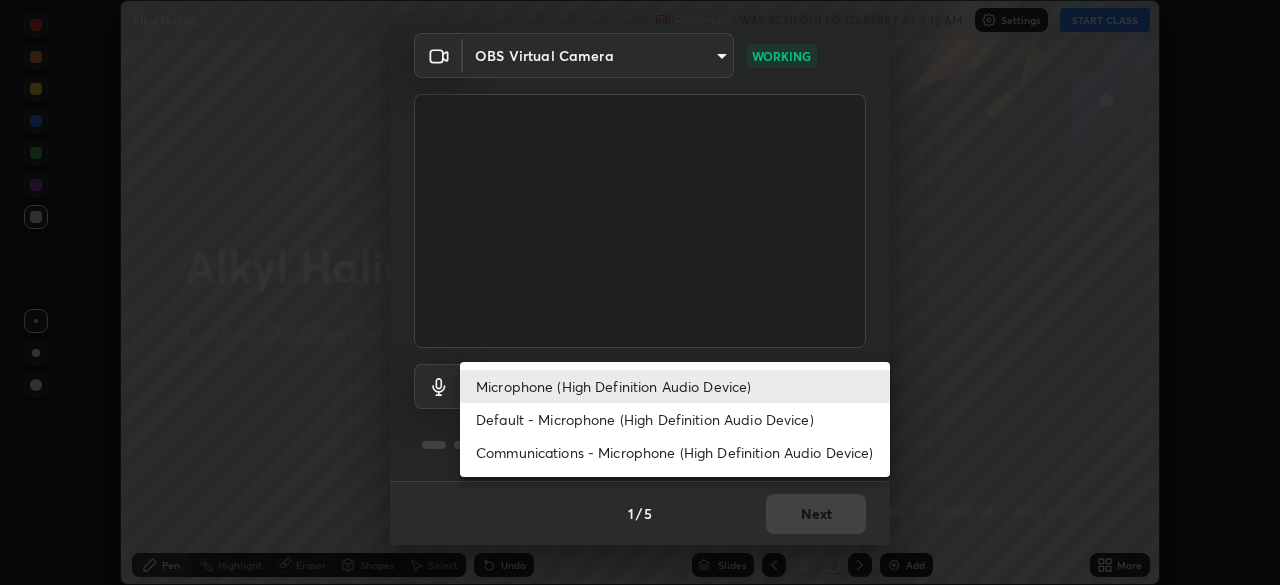 click on "Default - Microphone (High Definition Audio Device)" at bounding box center [675, 419] 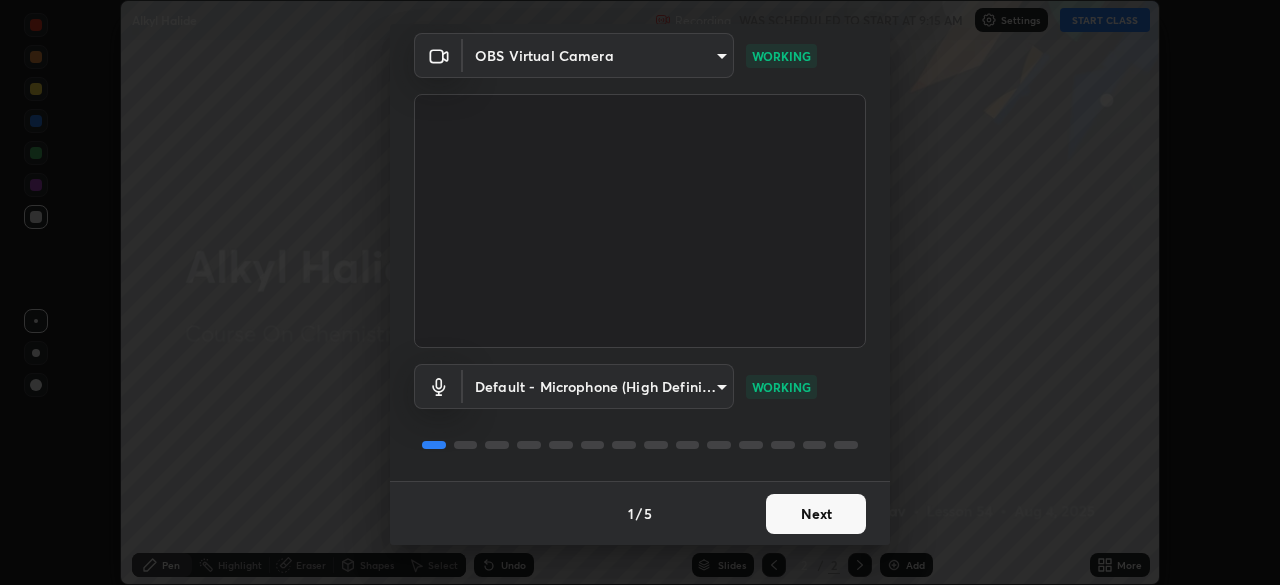 click on "Next" at bounding box center [816, 514] 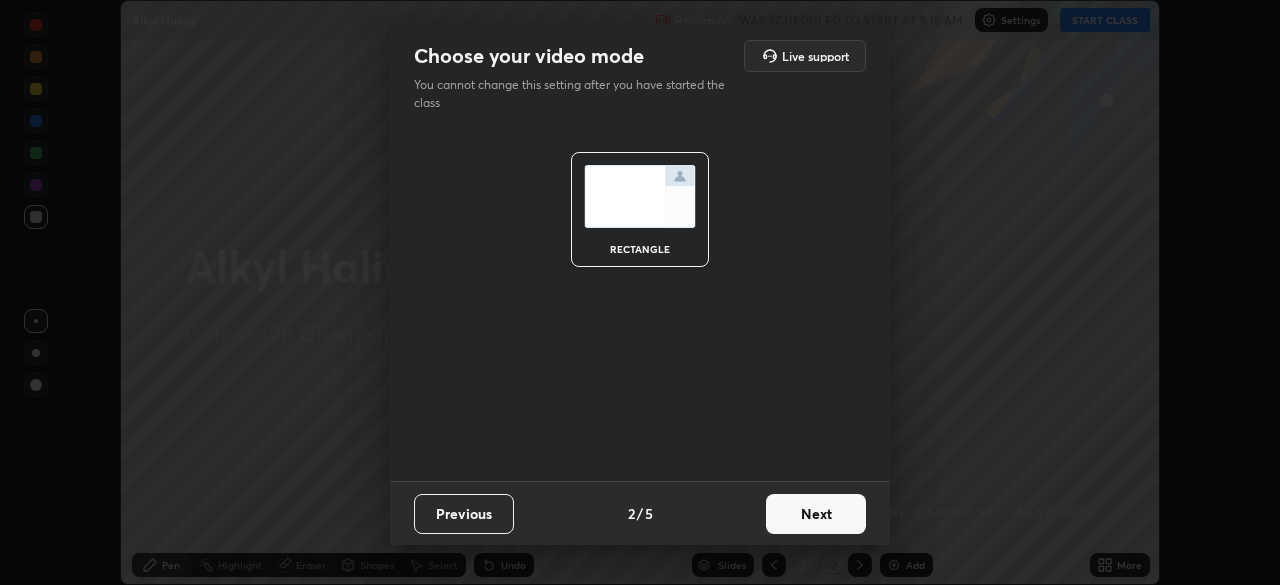 scroll, scrollTop: 0, scrollLeft: 0, axis: both 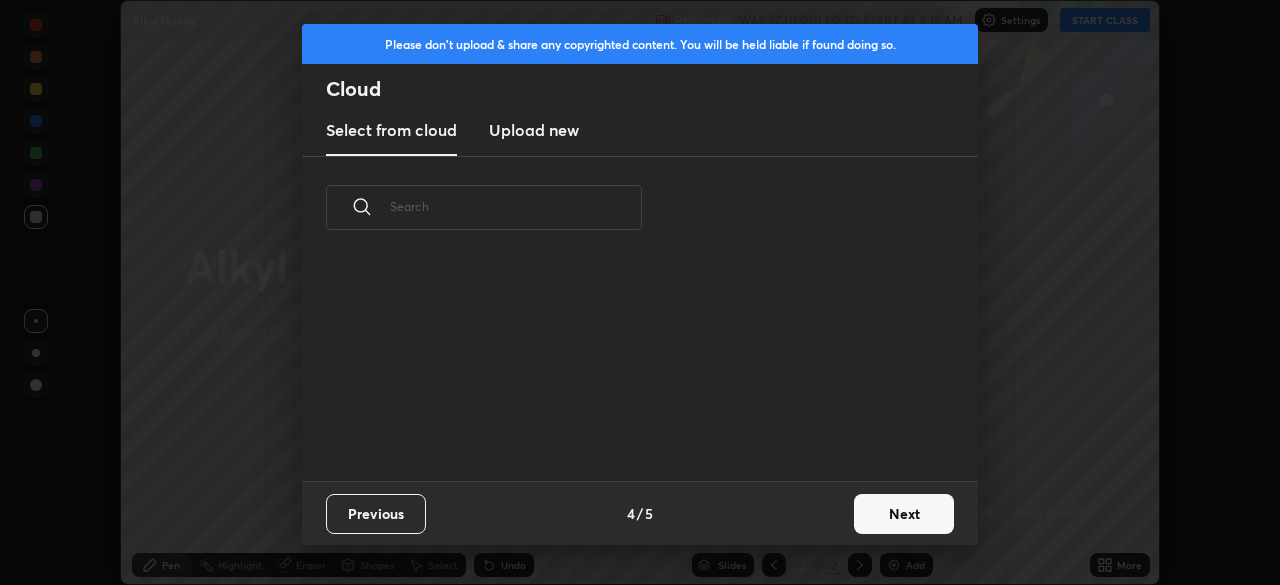 click on "Next" at bounding box center (904, 514) 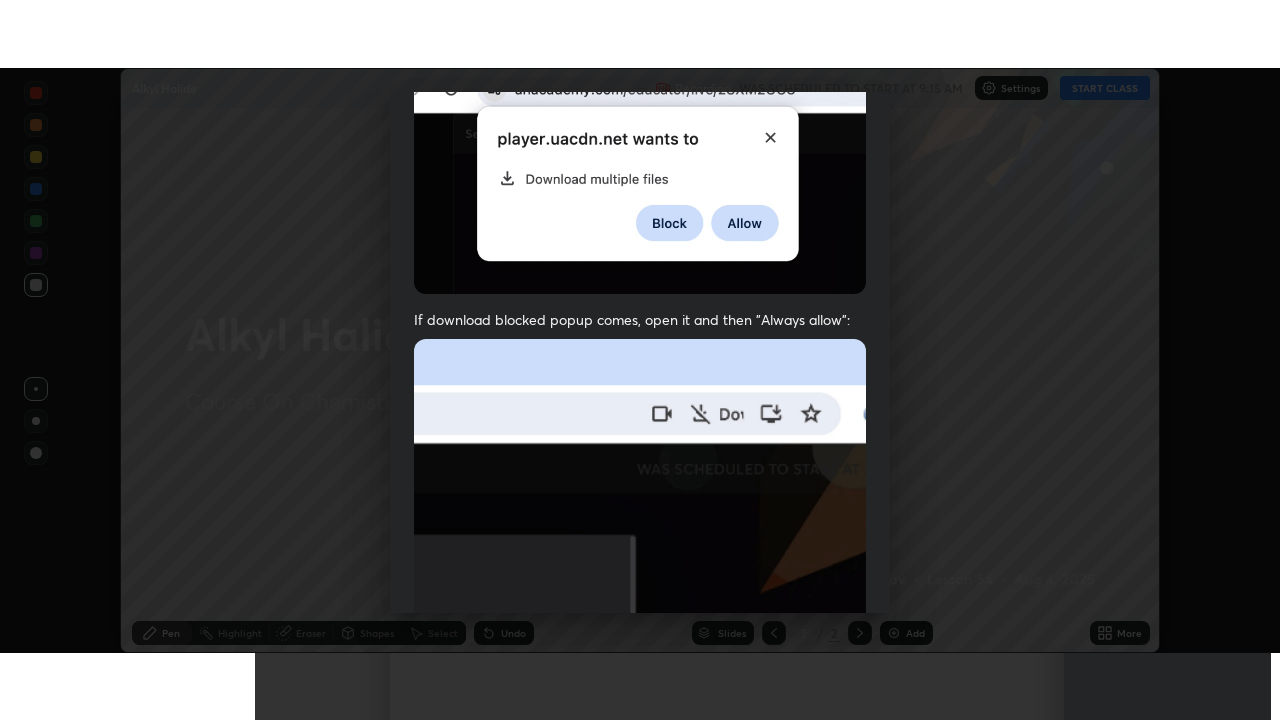 scroll, scrollTop: 479, scrollLeft: 0, axis: vertical 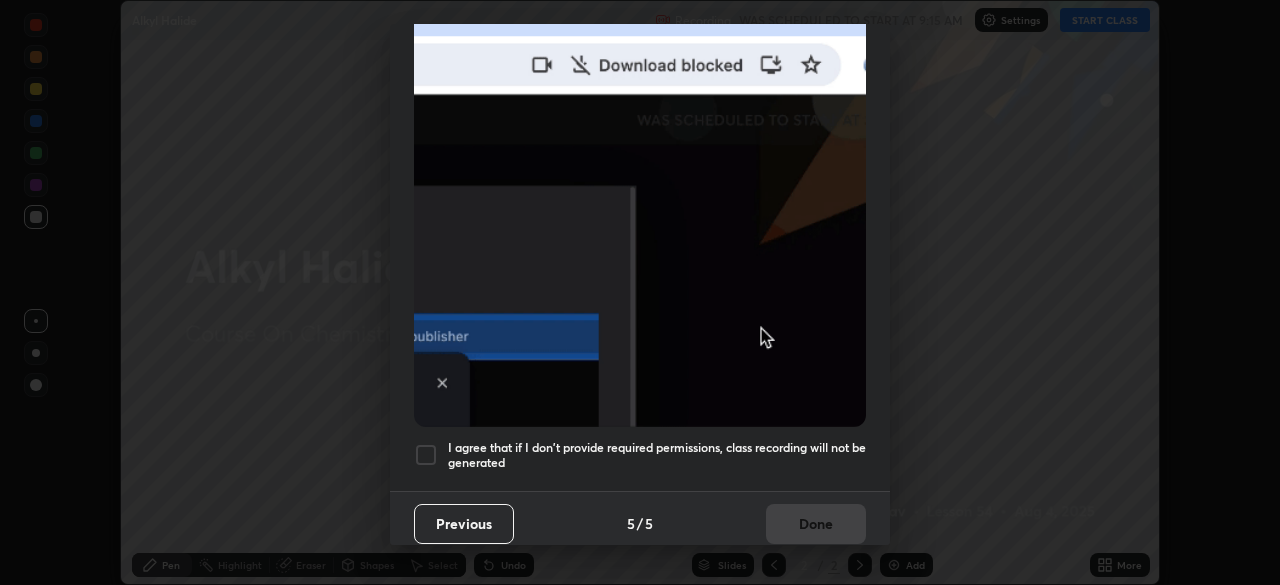 click on "I agree that if I don't provide required permissions, class recording will not be generated" at bounding box center [657, 455] 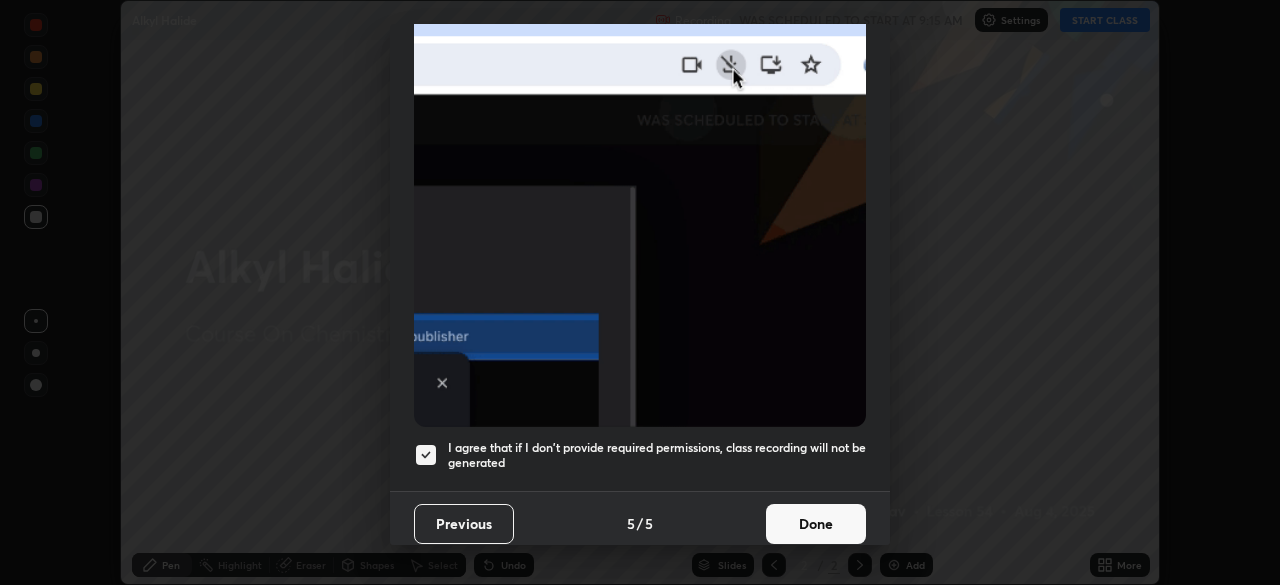 click on "Done" at bounding box center (816, 524) 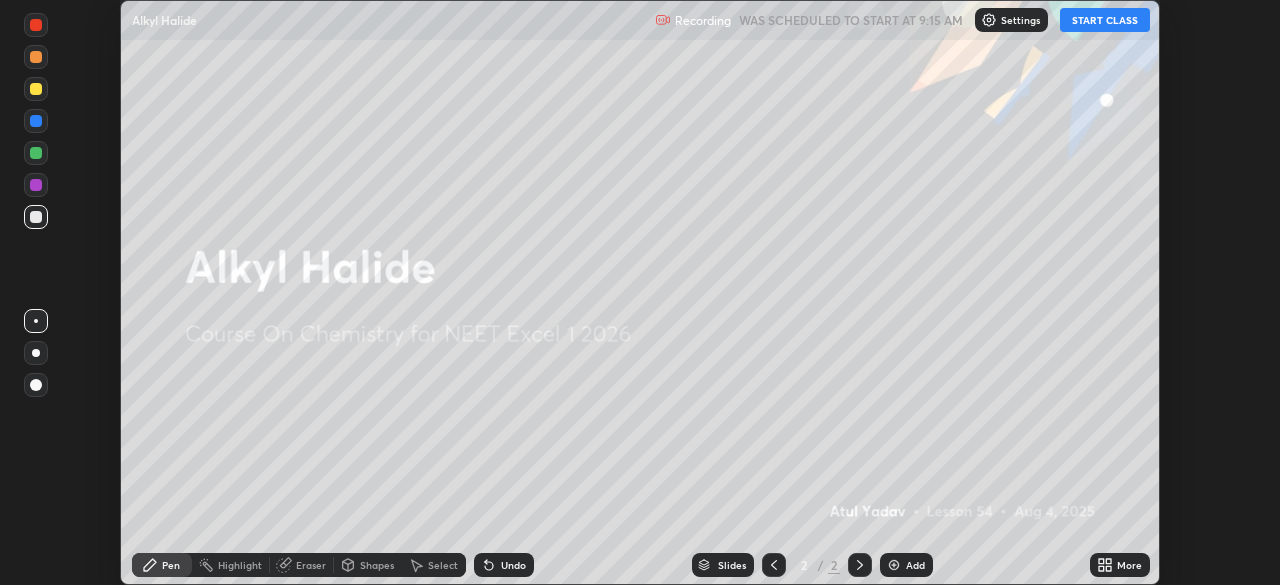 click on "START CLASS" at bounding box center [1105, 20] 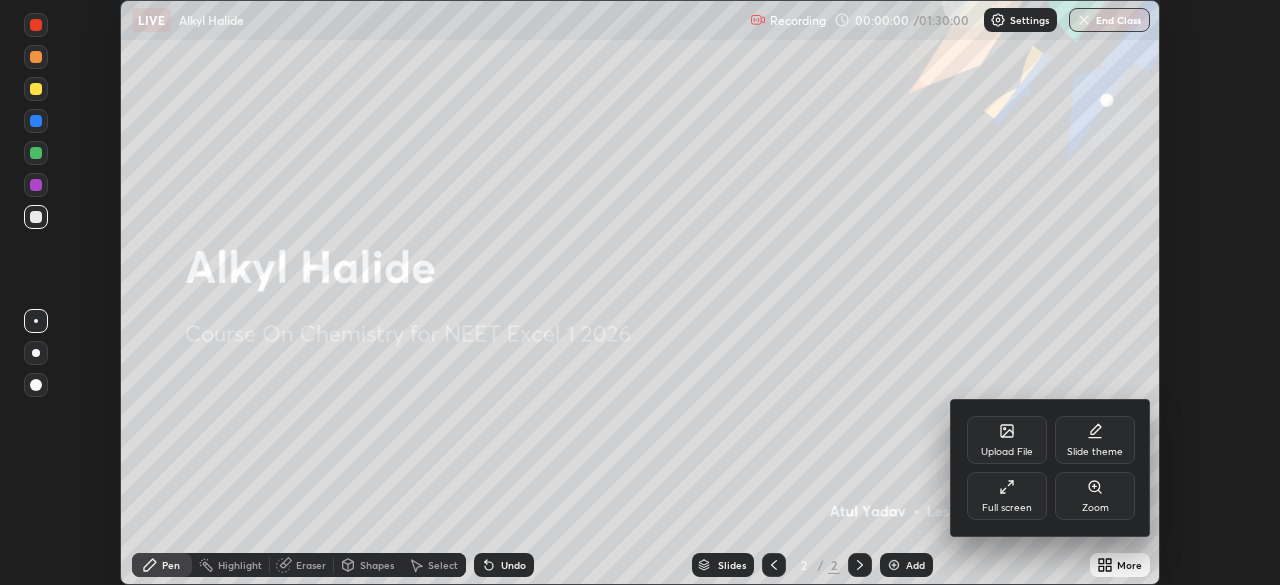 click on "Full screen" at bounding box center [1007, 496] 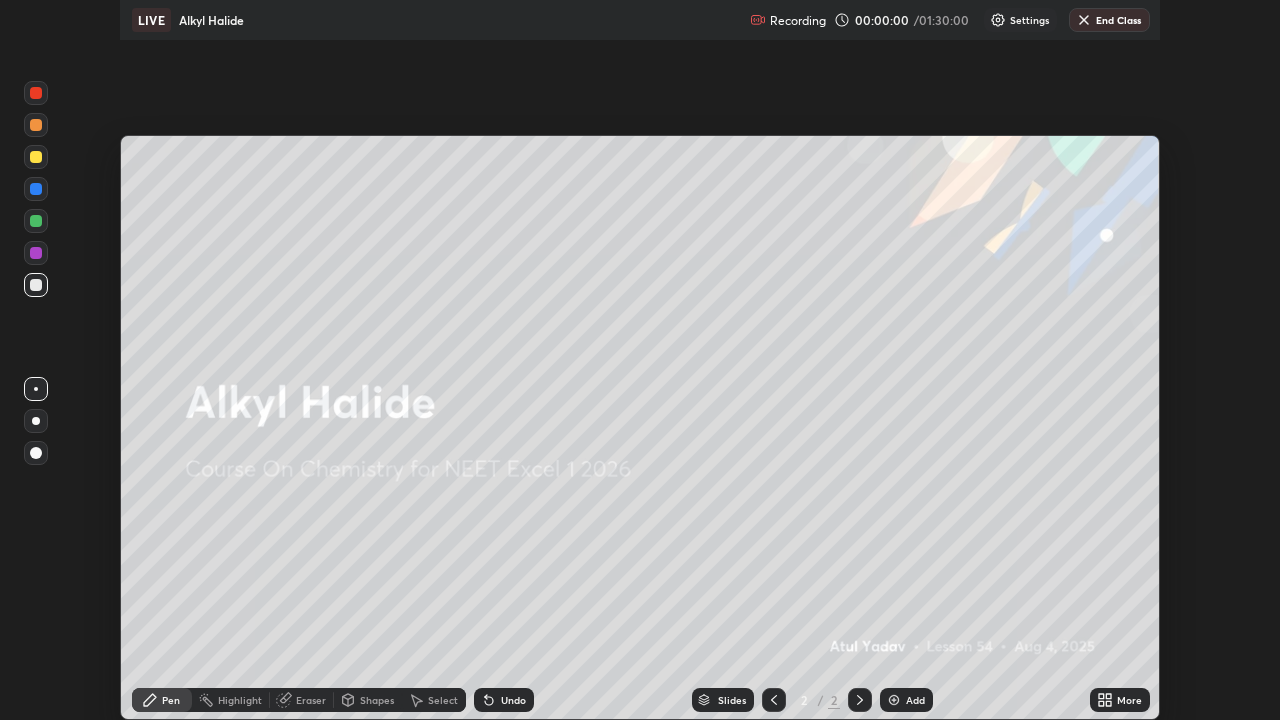 scroll, scrollTop: 99280, scrollLeft: 98720, axis: both 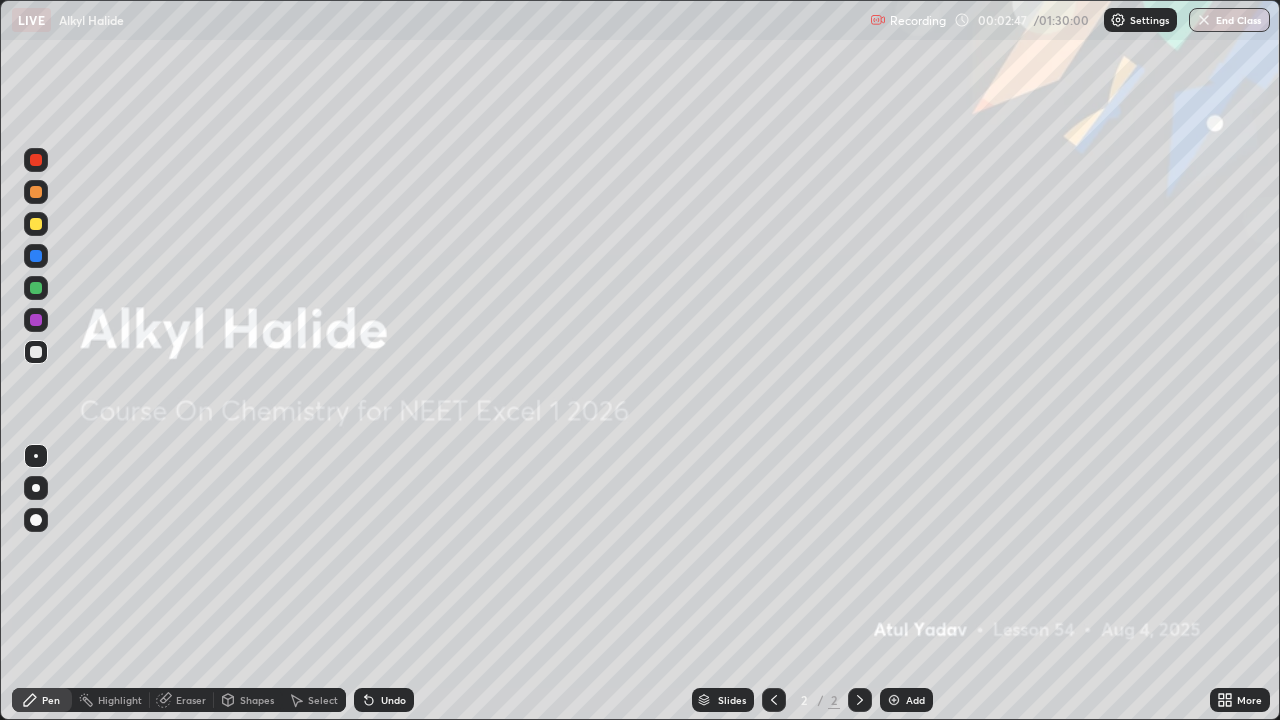 click at bounding box center (894, 700) 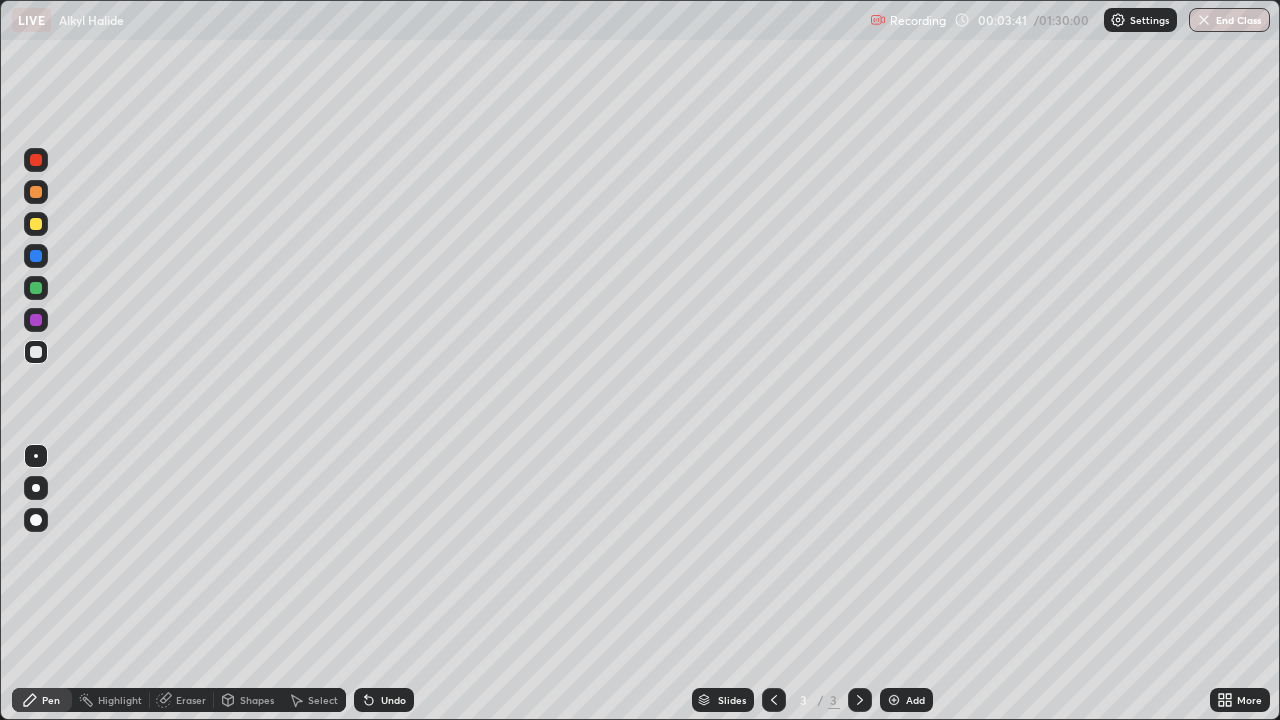 click on "Eraser" at bounding box center [191, 700] 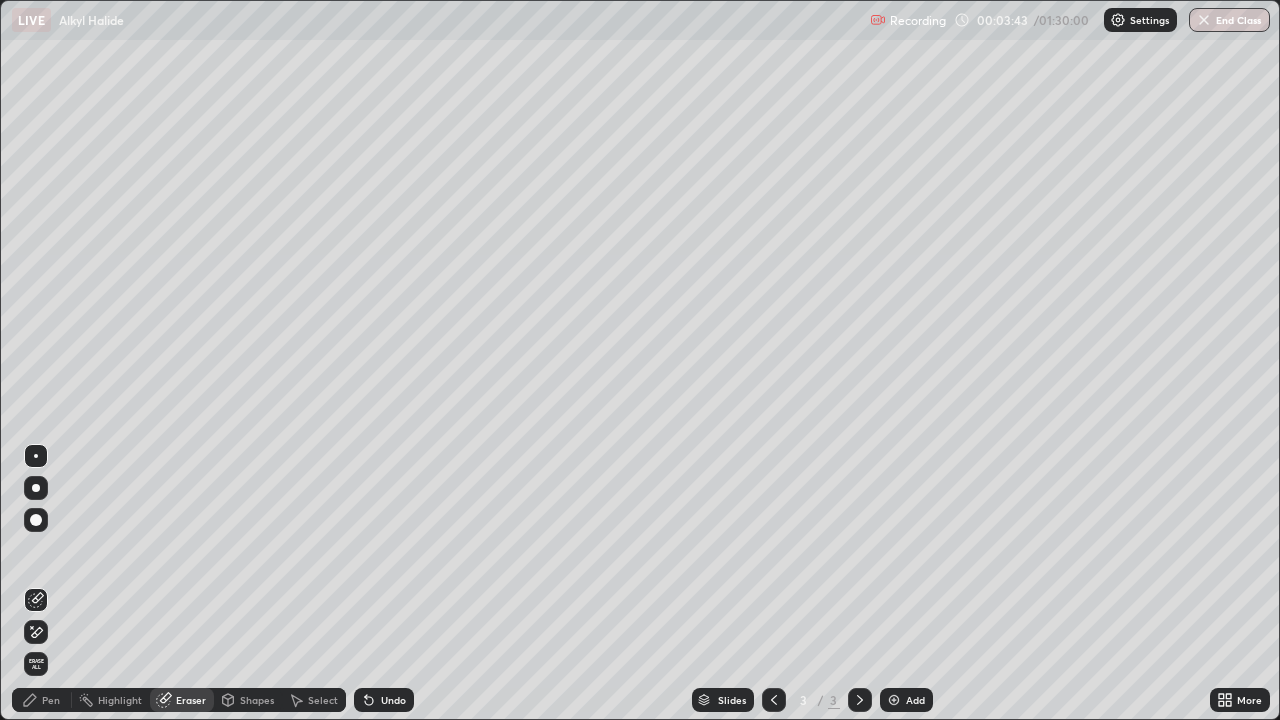 click on "Pen" at bounding box center (51, 700) 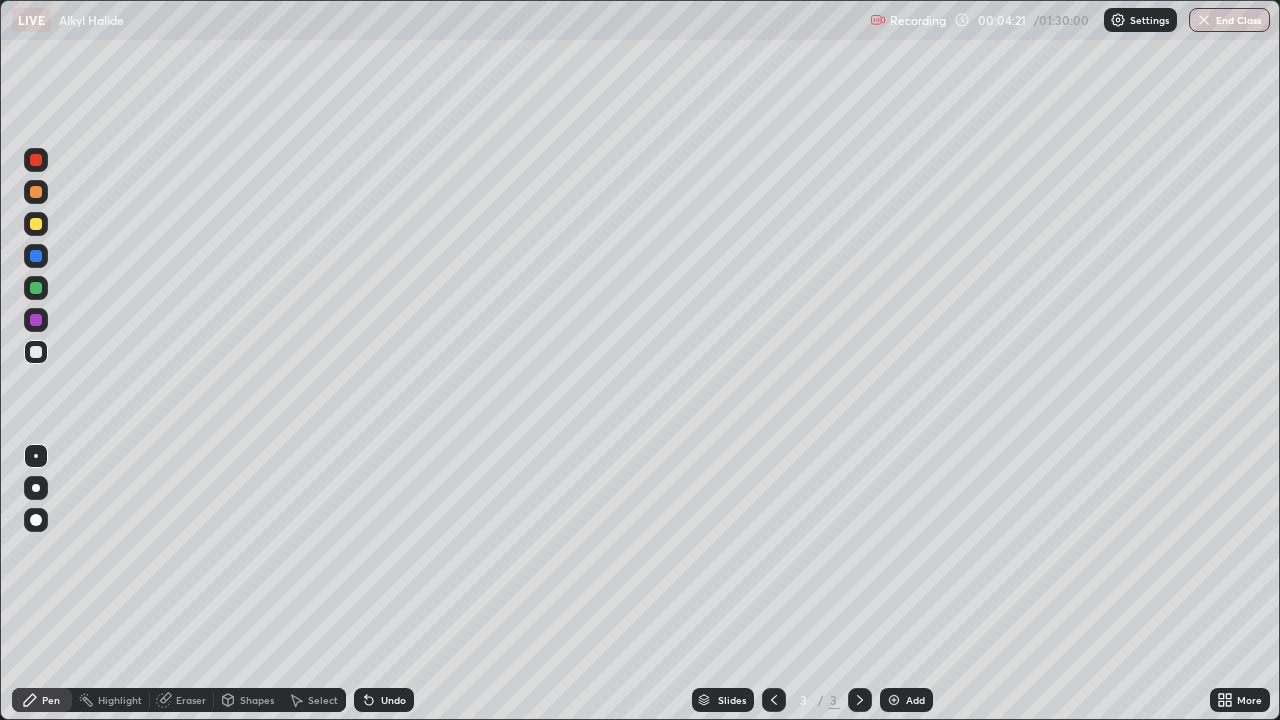 click at bounding box center [36, 320] 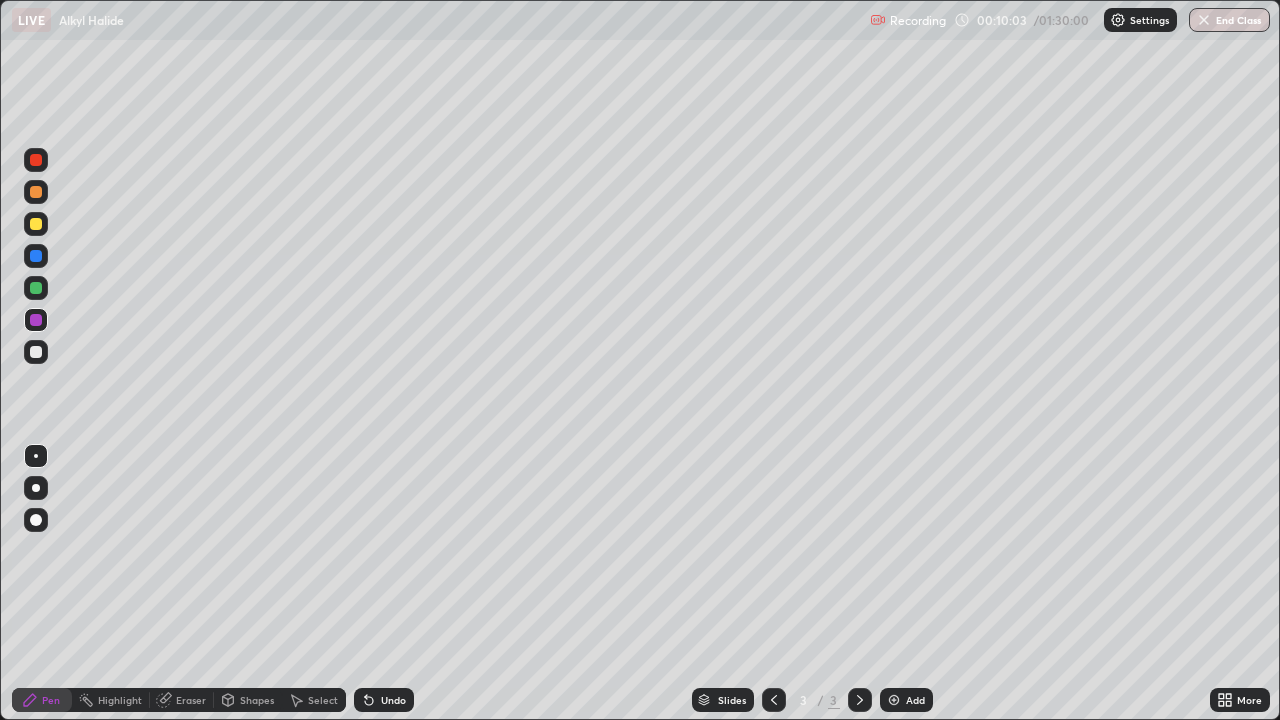 click at bounding box center [894, 700] 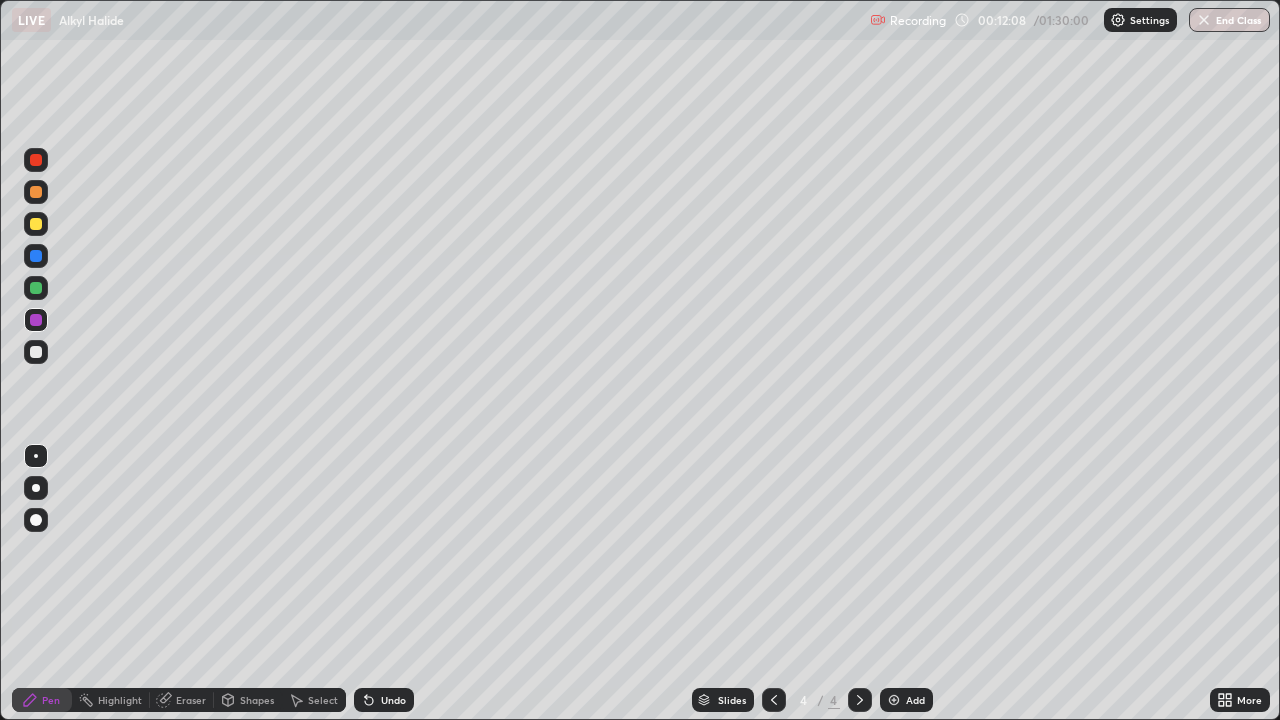 click at bounding box center [36, 488] 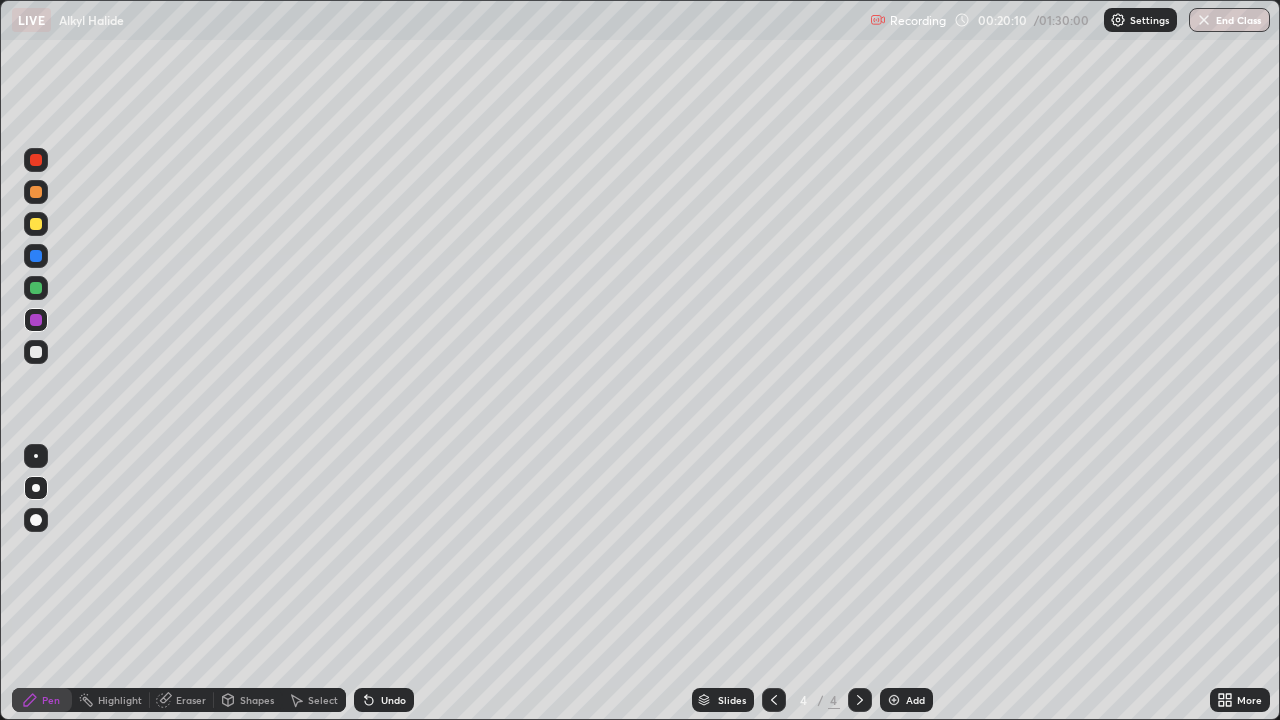click at bounding box center [36, 160] 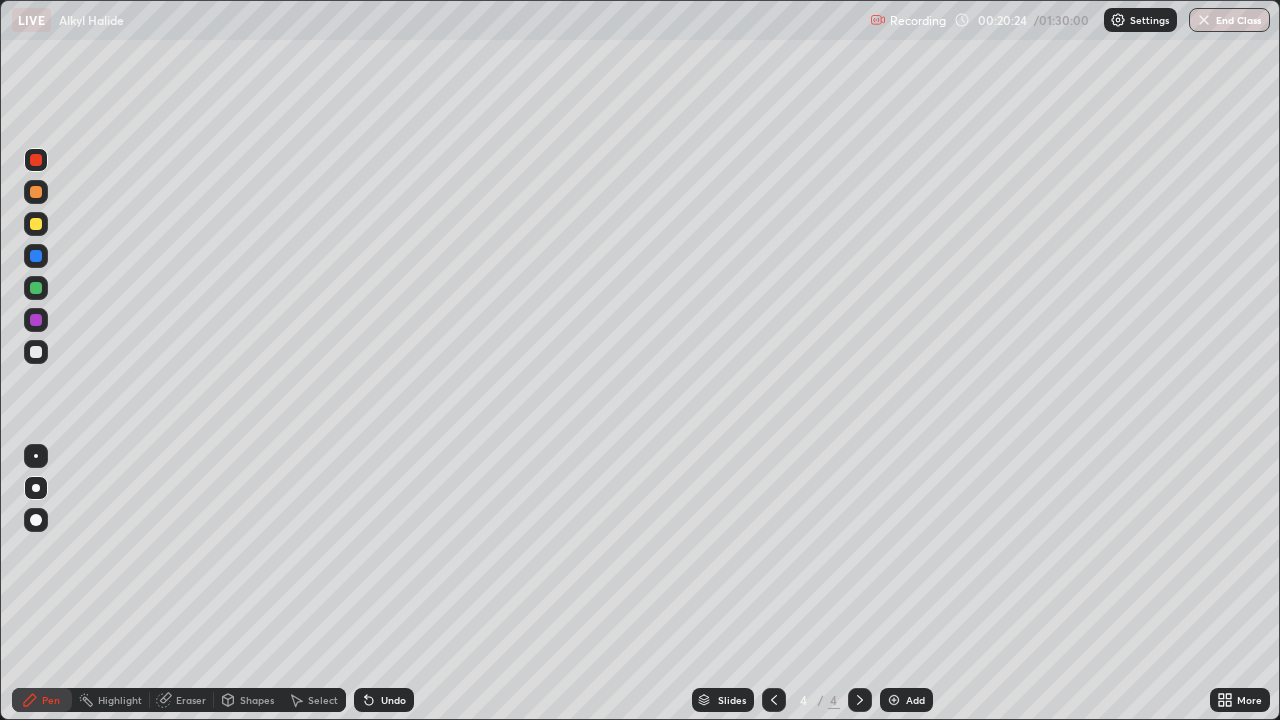 click on "Undo" at bounding box center (384, 700) 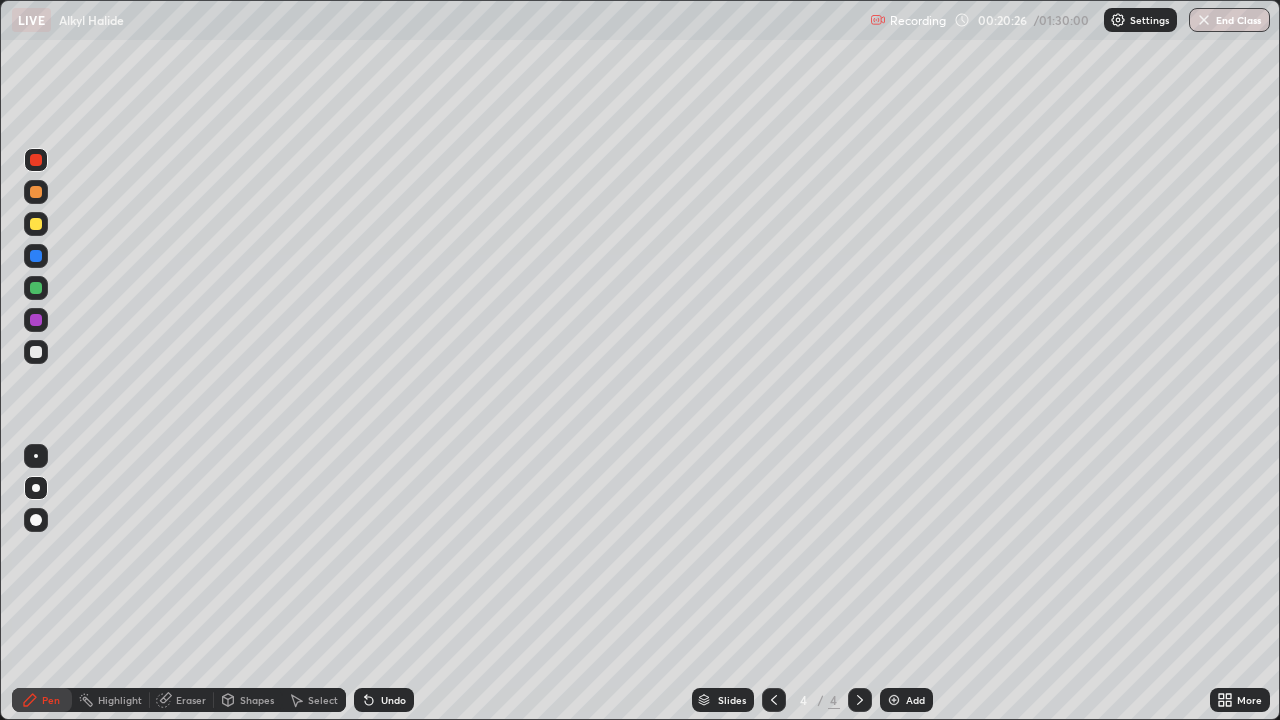 click on "Undo" at bounding box center (384, 700) 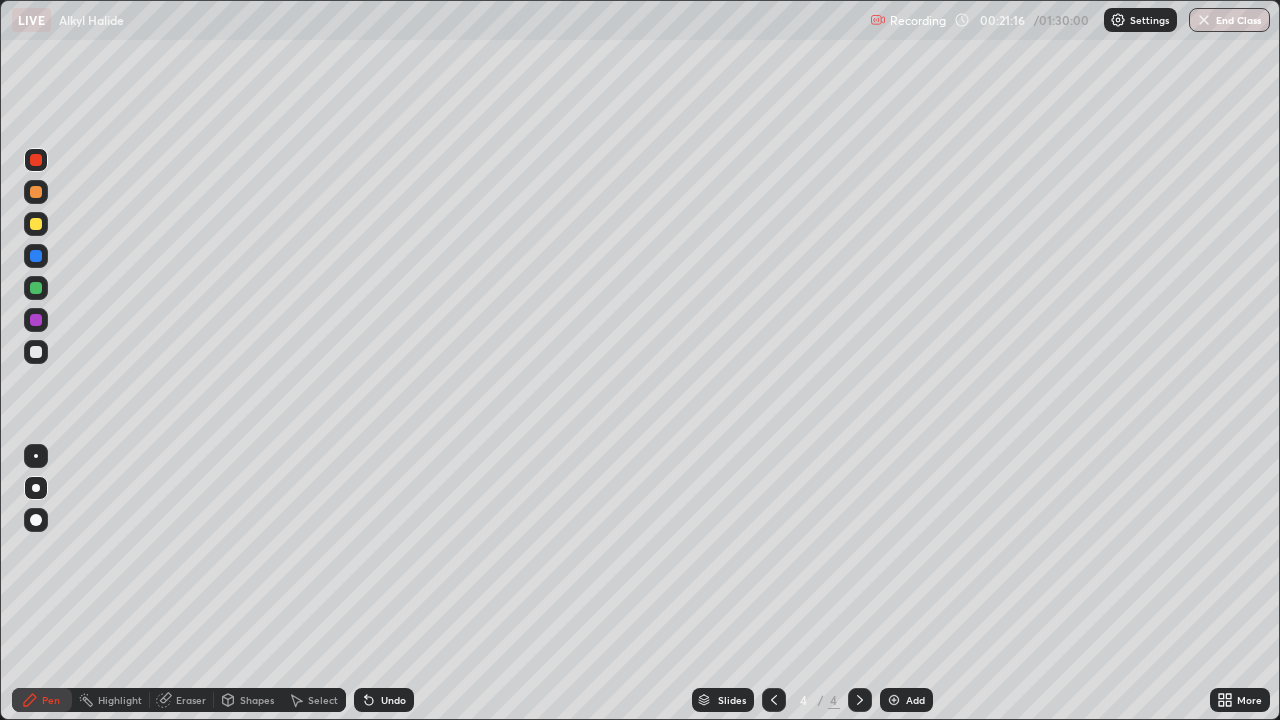 click at bounding box center (36, 192) 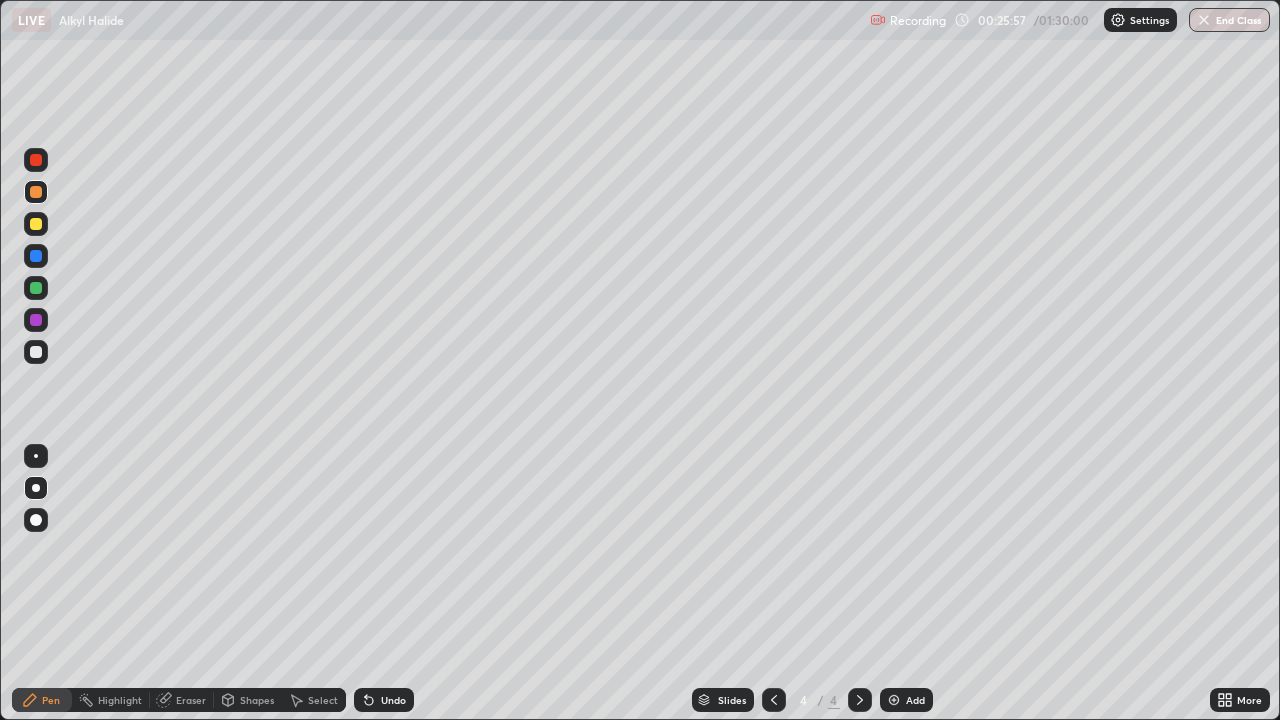 click on "Eraser" at bounding box center [191, 700] 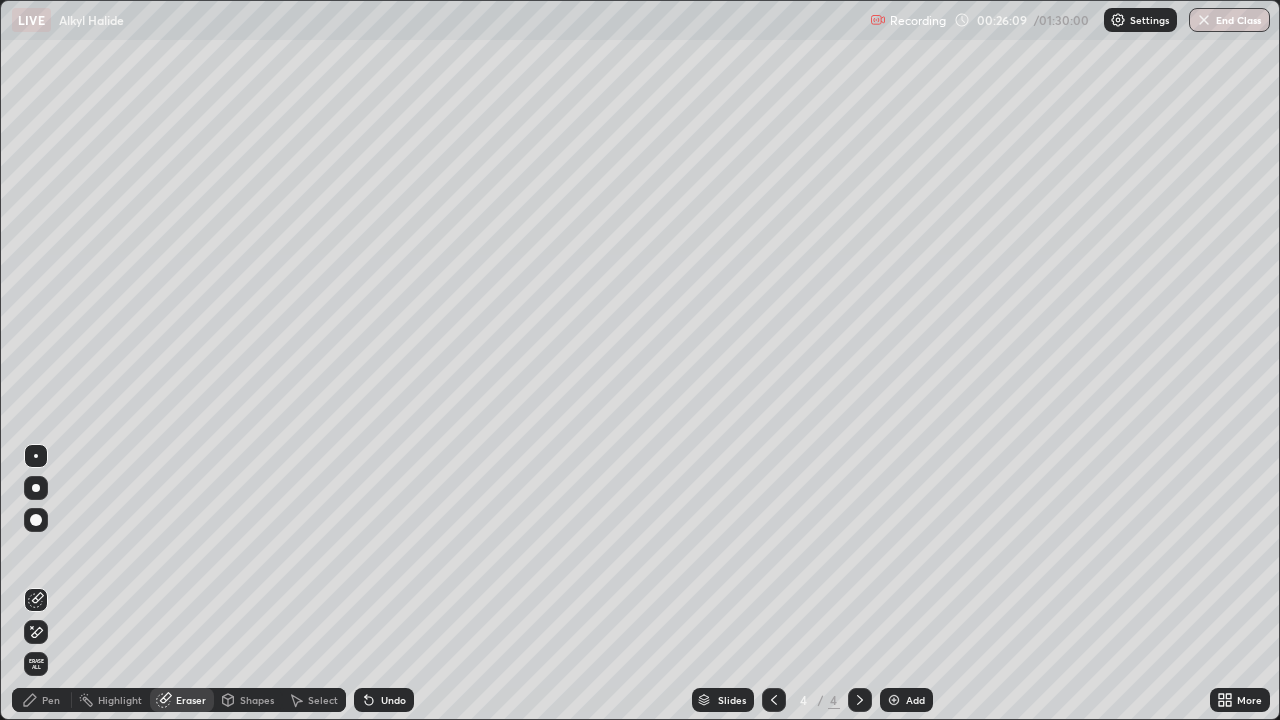 click on "Pen" at bounding box center (51, 700) 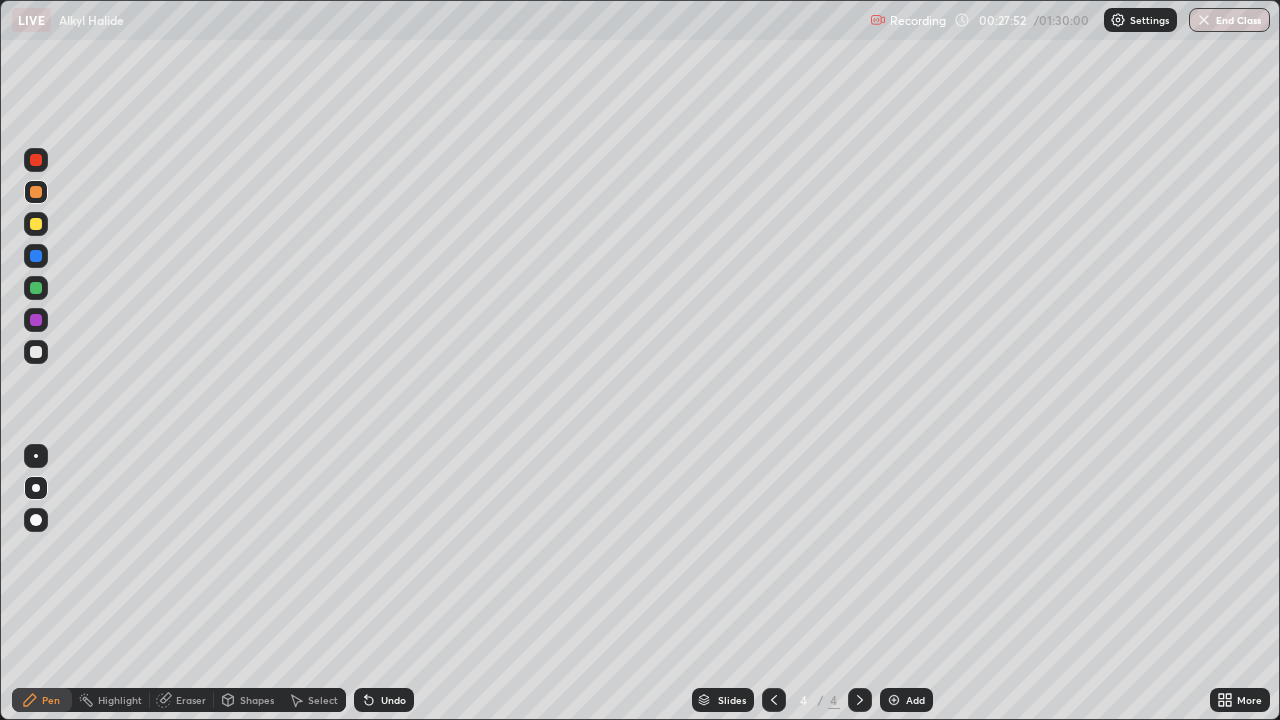 click on "Undo" at bounding box center [384, 700] 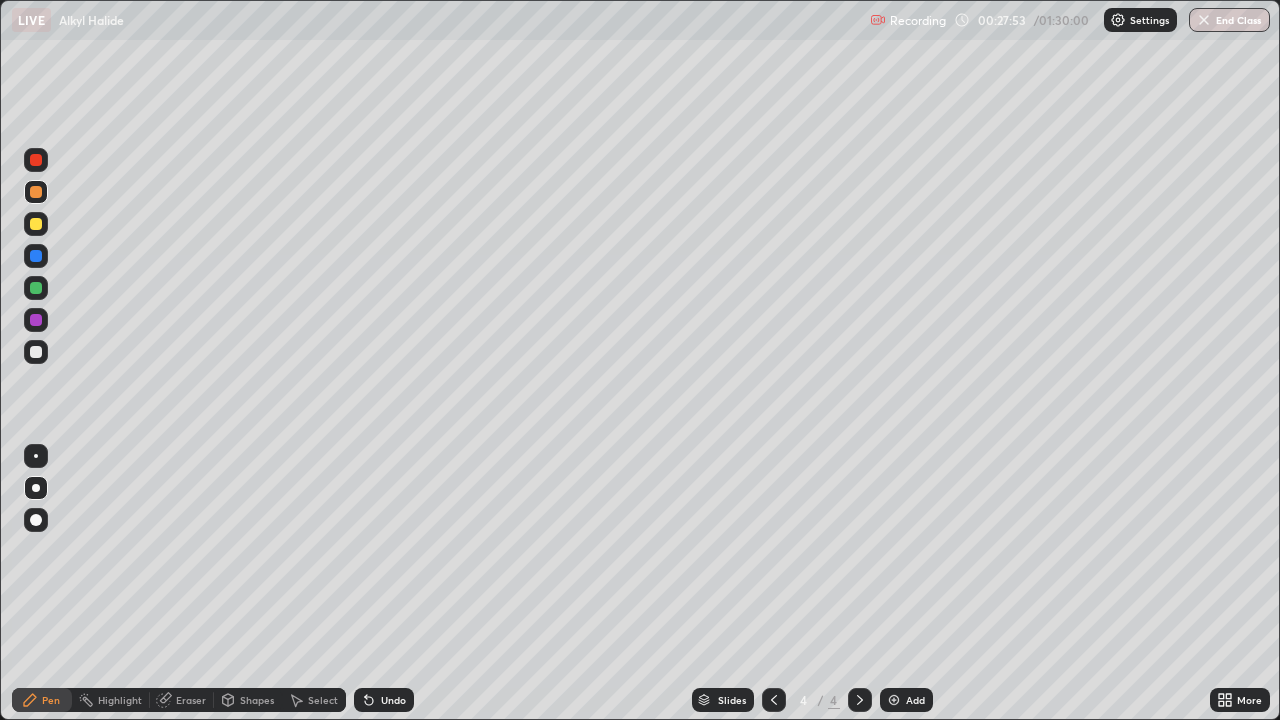 click on "Undo" at bounding box center [384, 700] 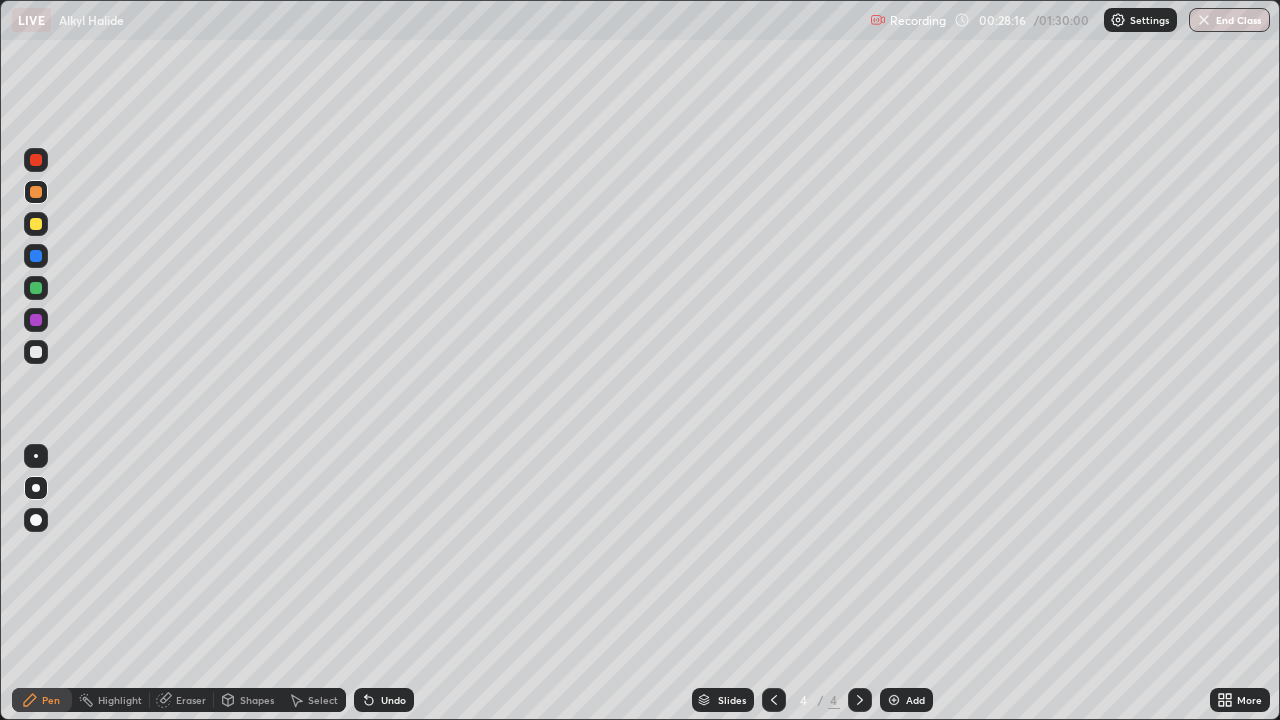 click at bounding box center (36, 256) 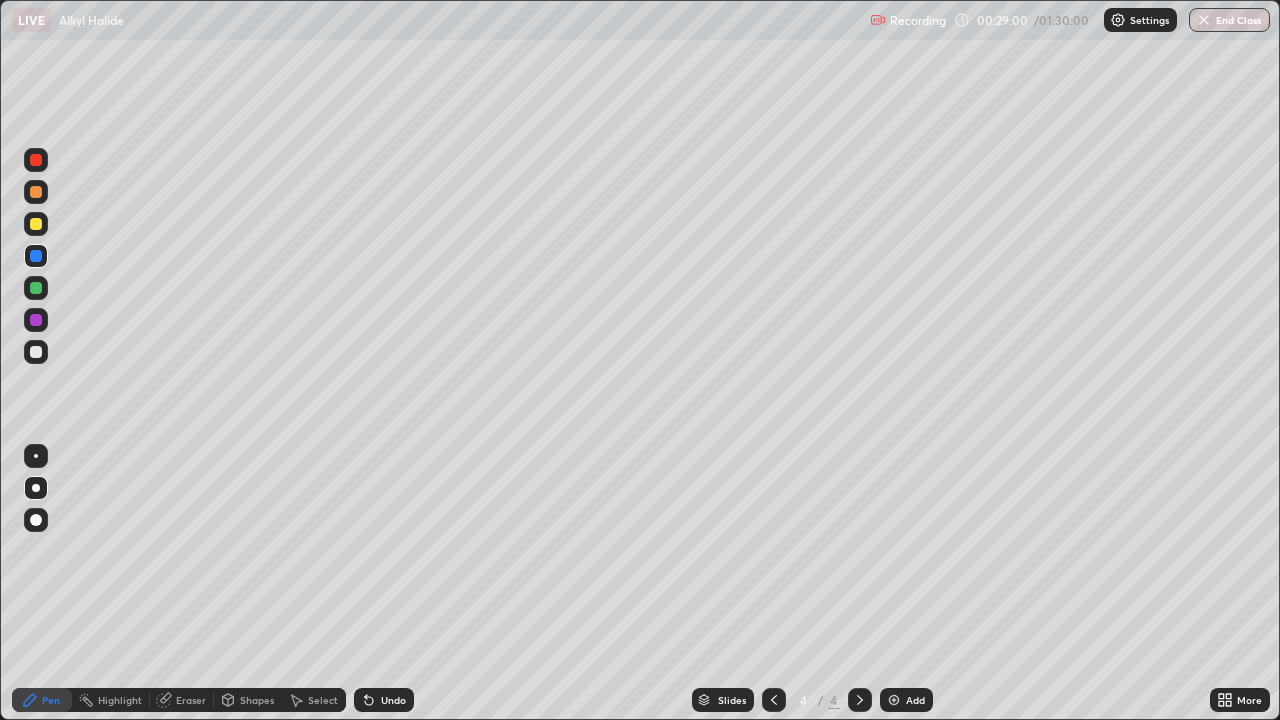 click on "Undo" at bounding box center (393, 700) 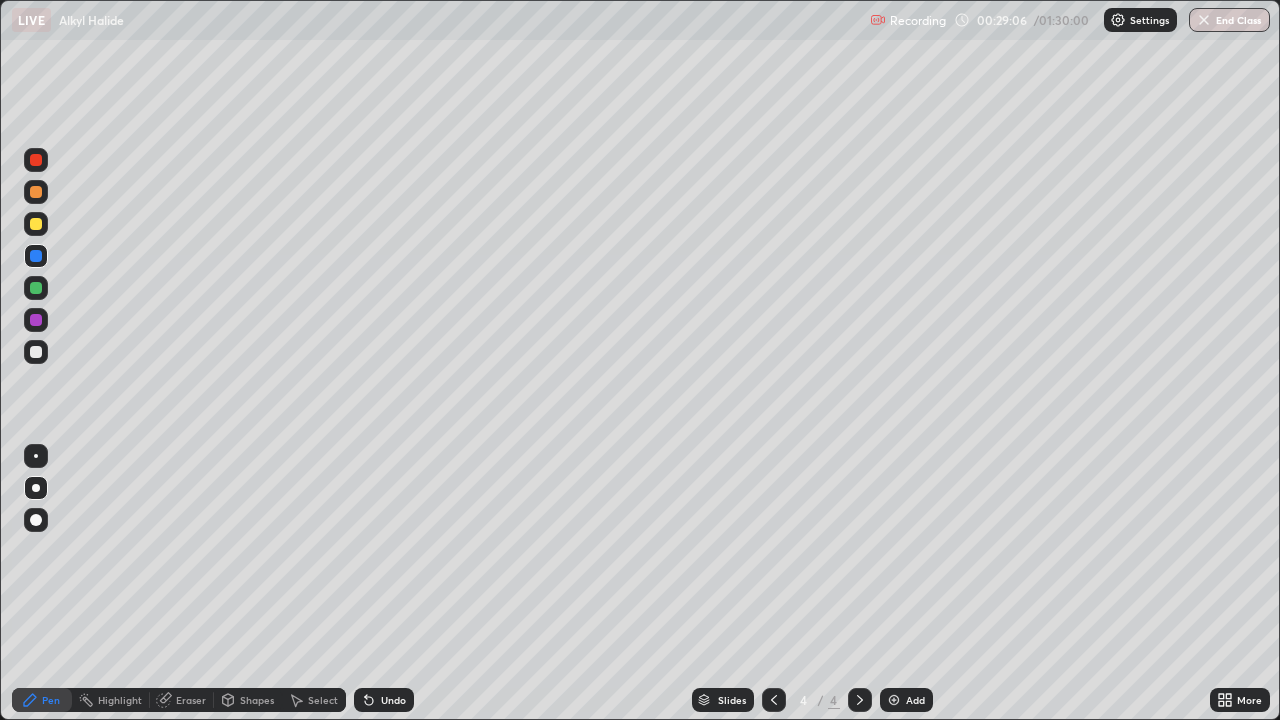 click on "Slides 4 / 4 Add" at bounding box center (812, 700) 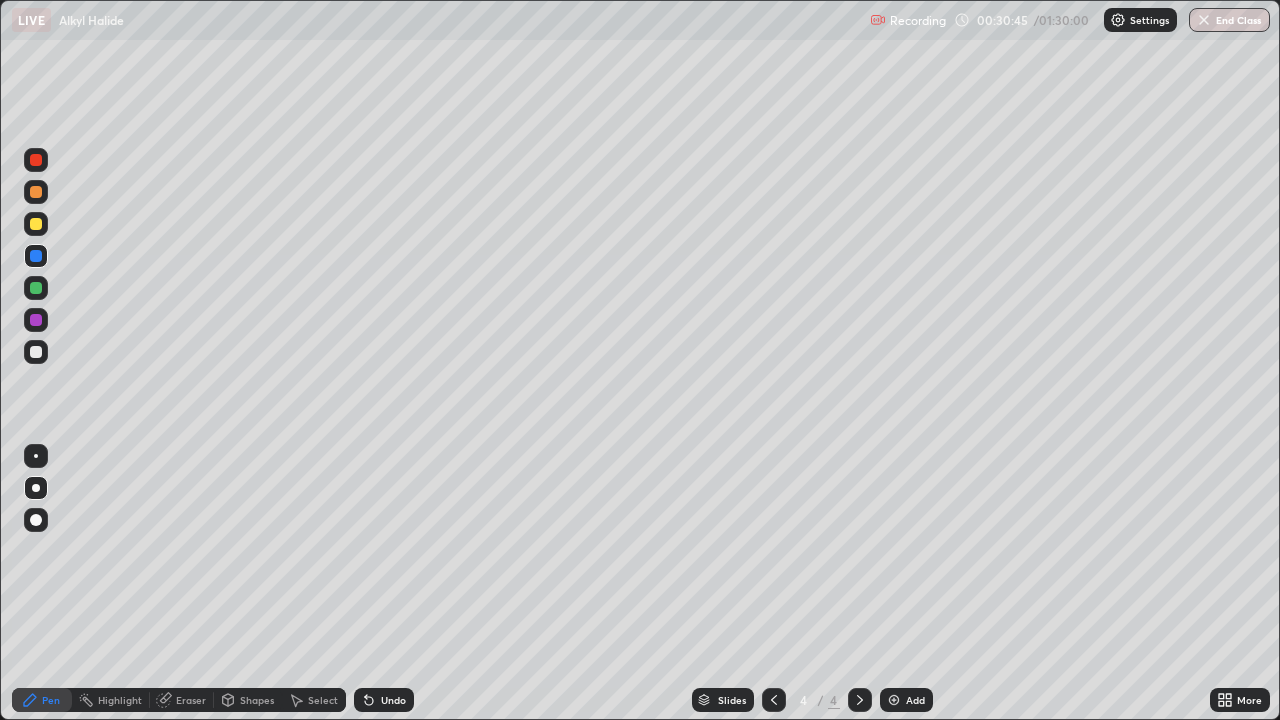 click at bounding box center (894, 700) 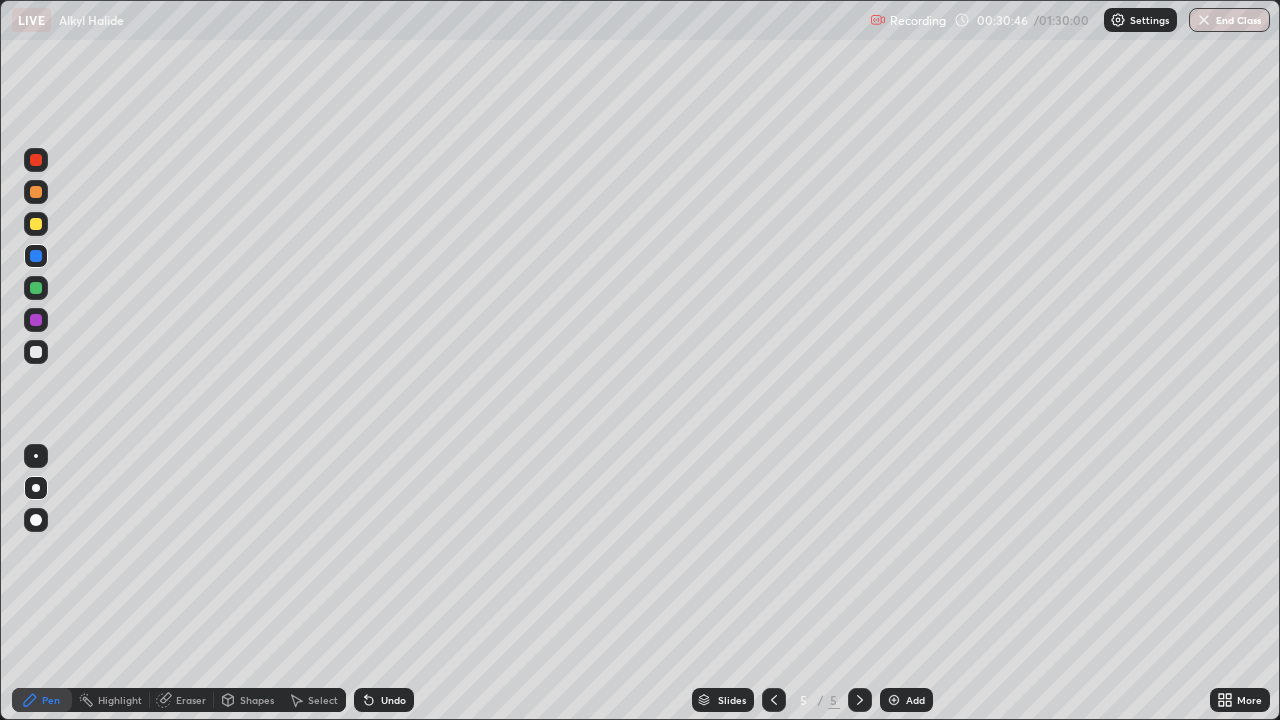 click 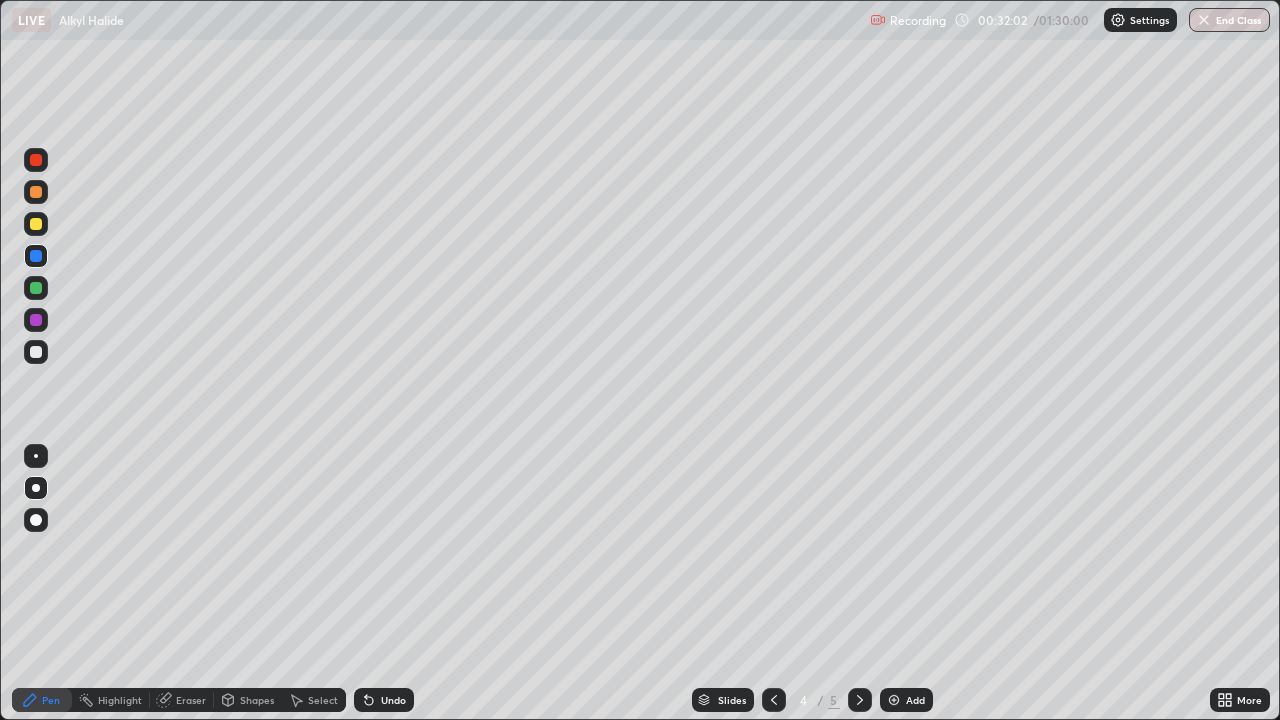 click 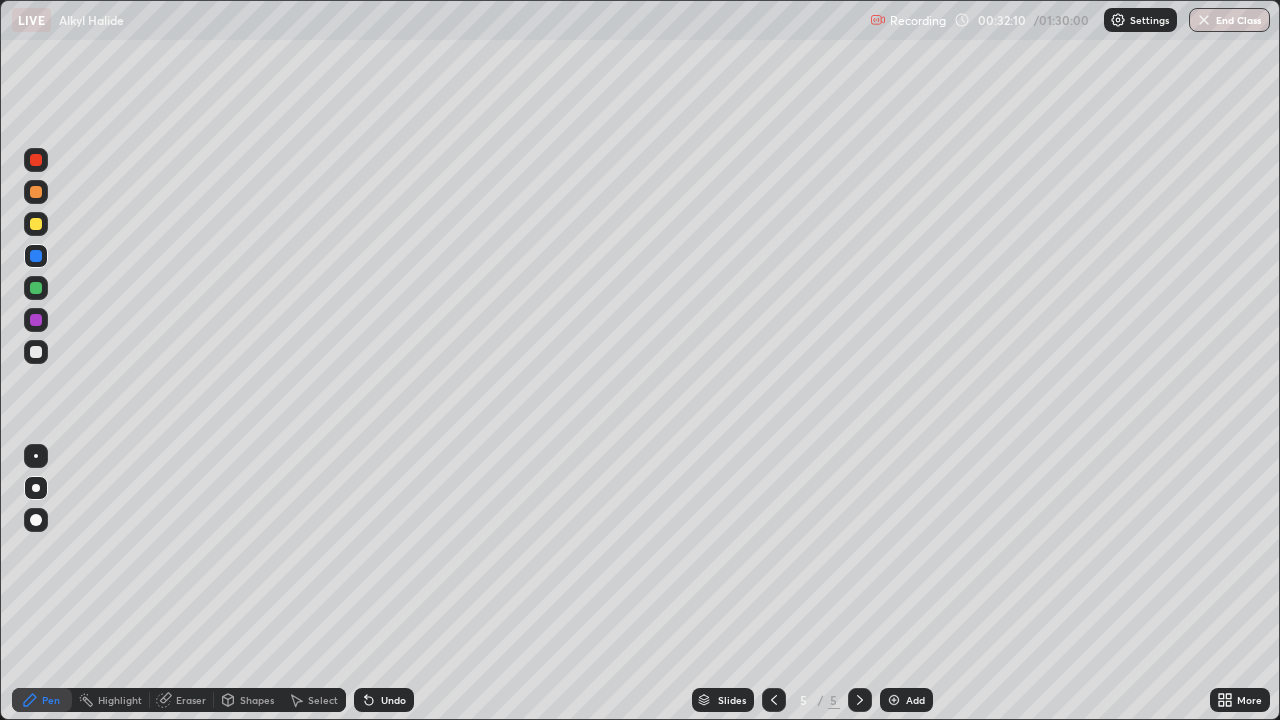 click on "Undo" at bounding box center (384, 700) 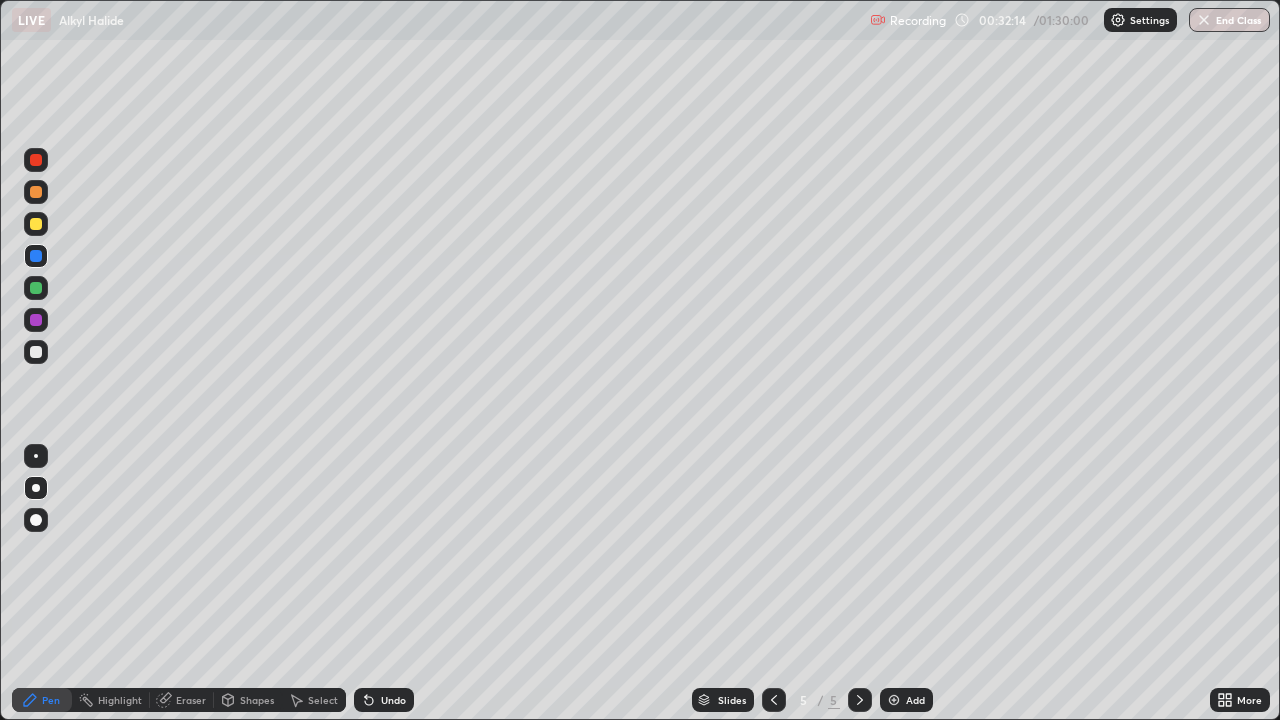 click at bounding box center (774, 700) 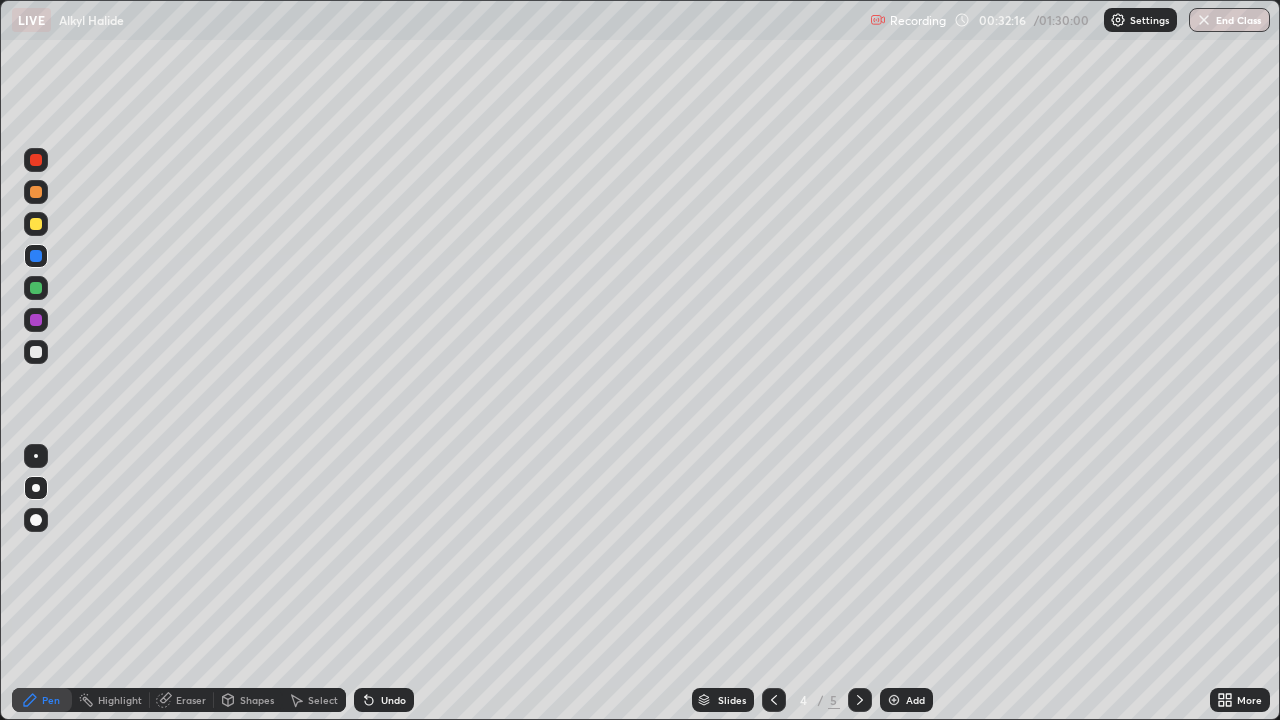 click 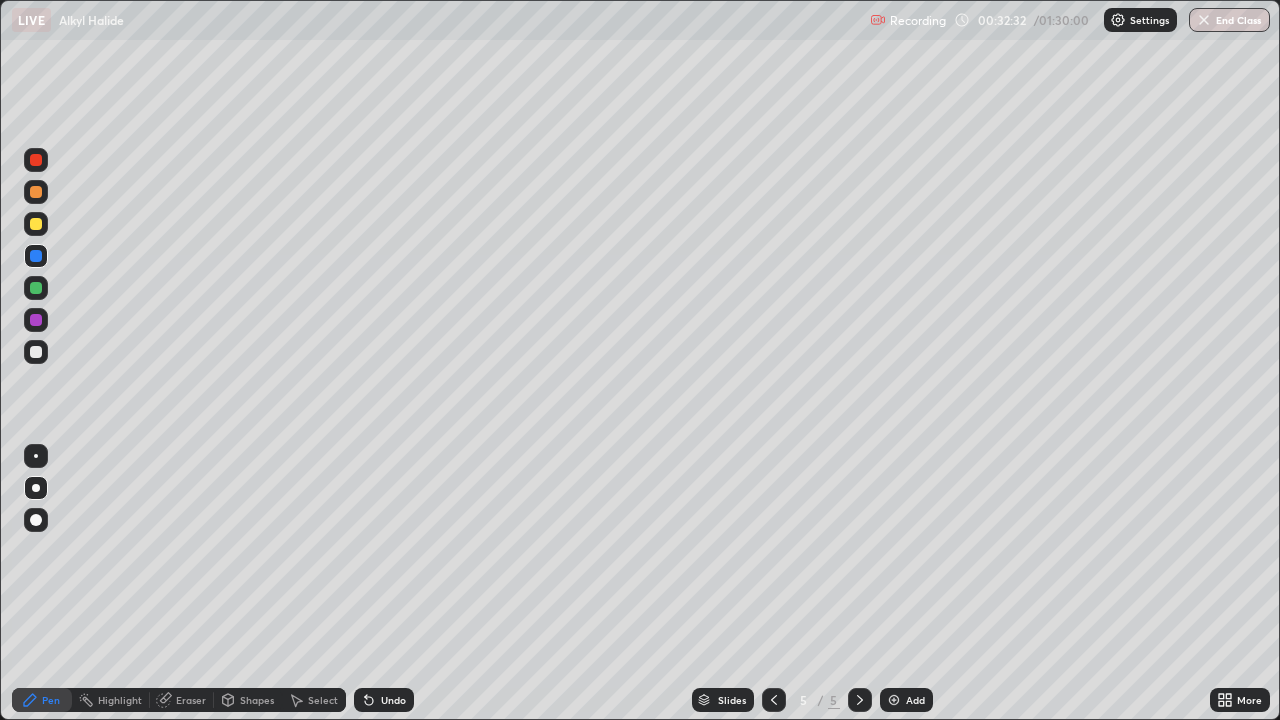 click 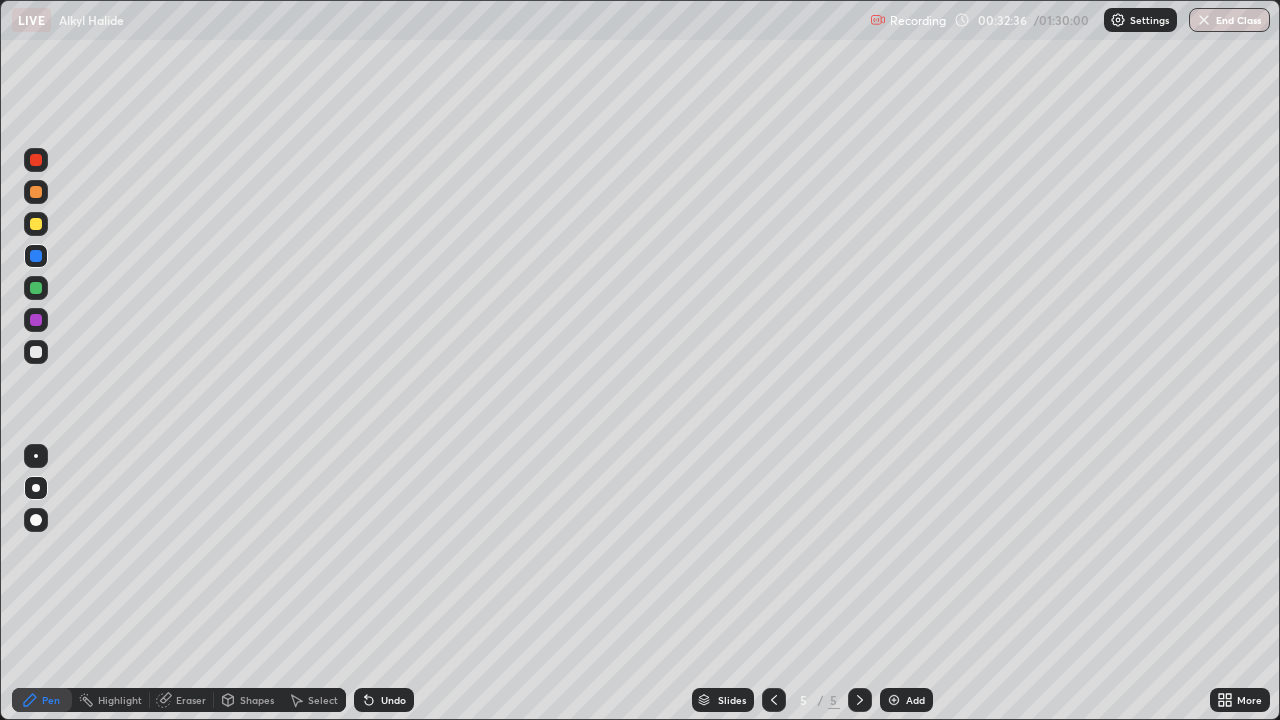 click on "Undo" at bounding box center [393, 700] 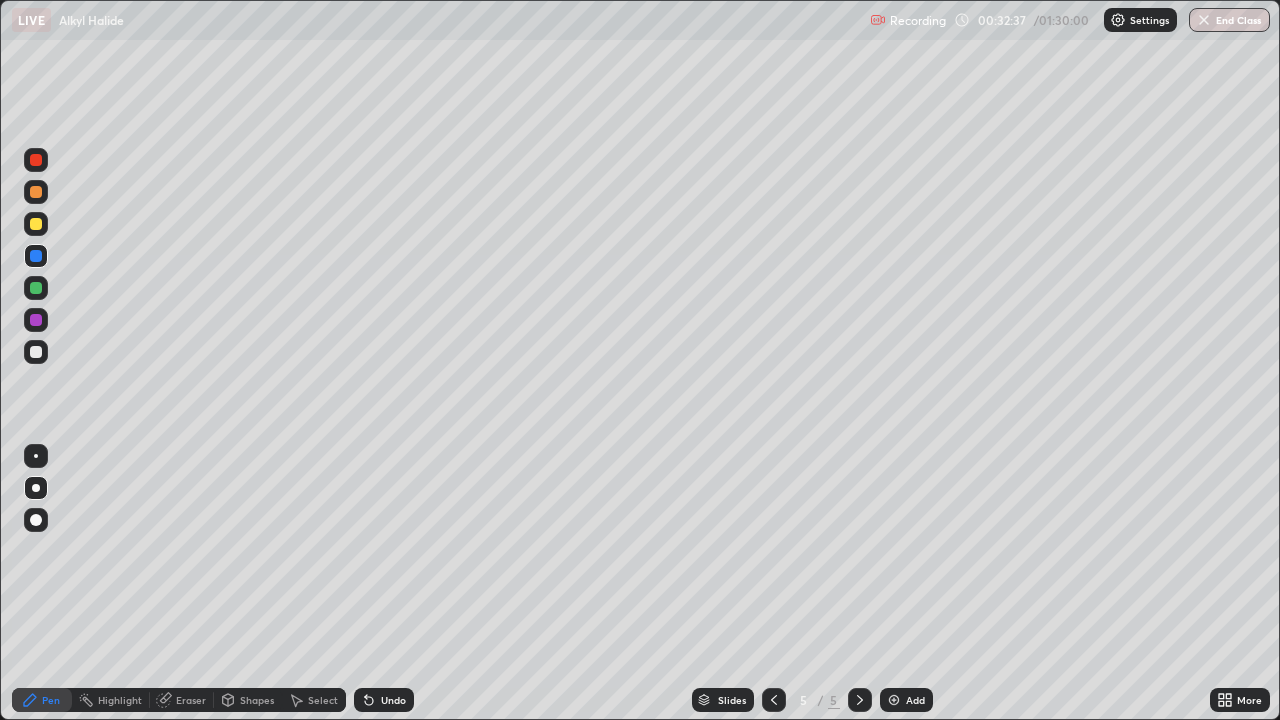 click on "Undo" at bounding box center (393, 700) 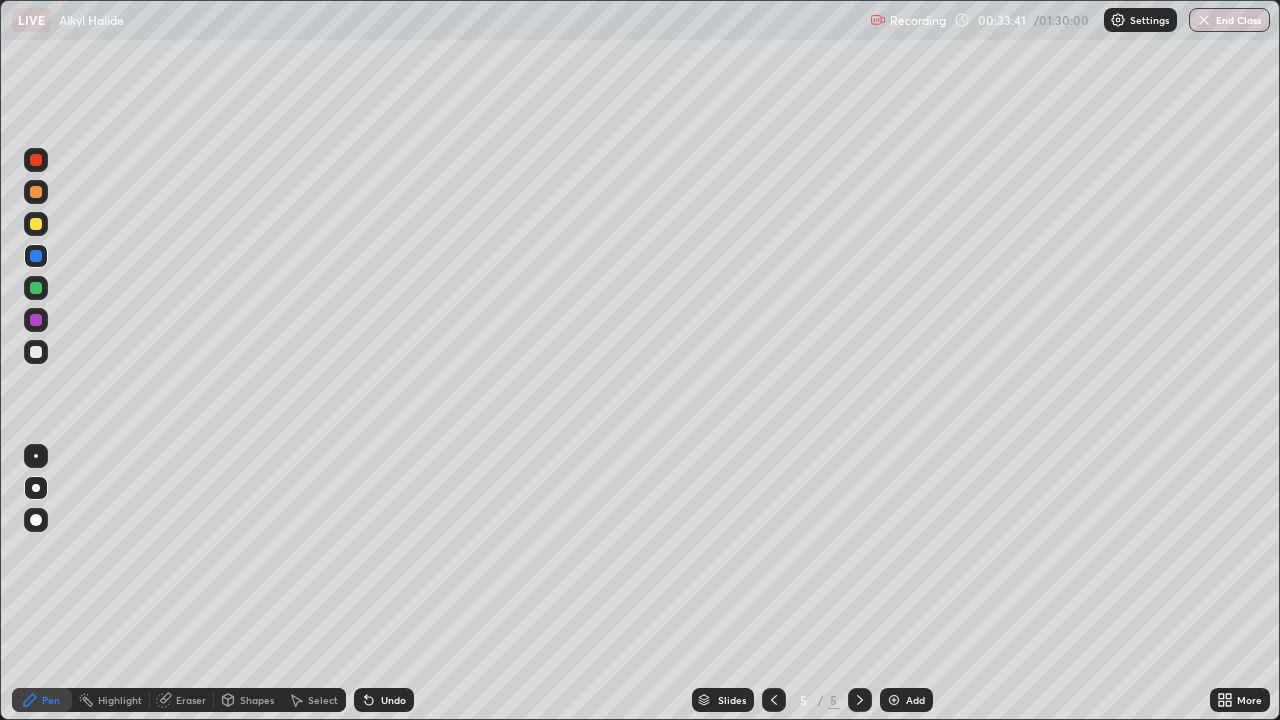 click at bounding box center [36, 352] 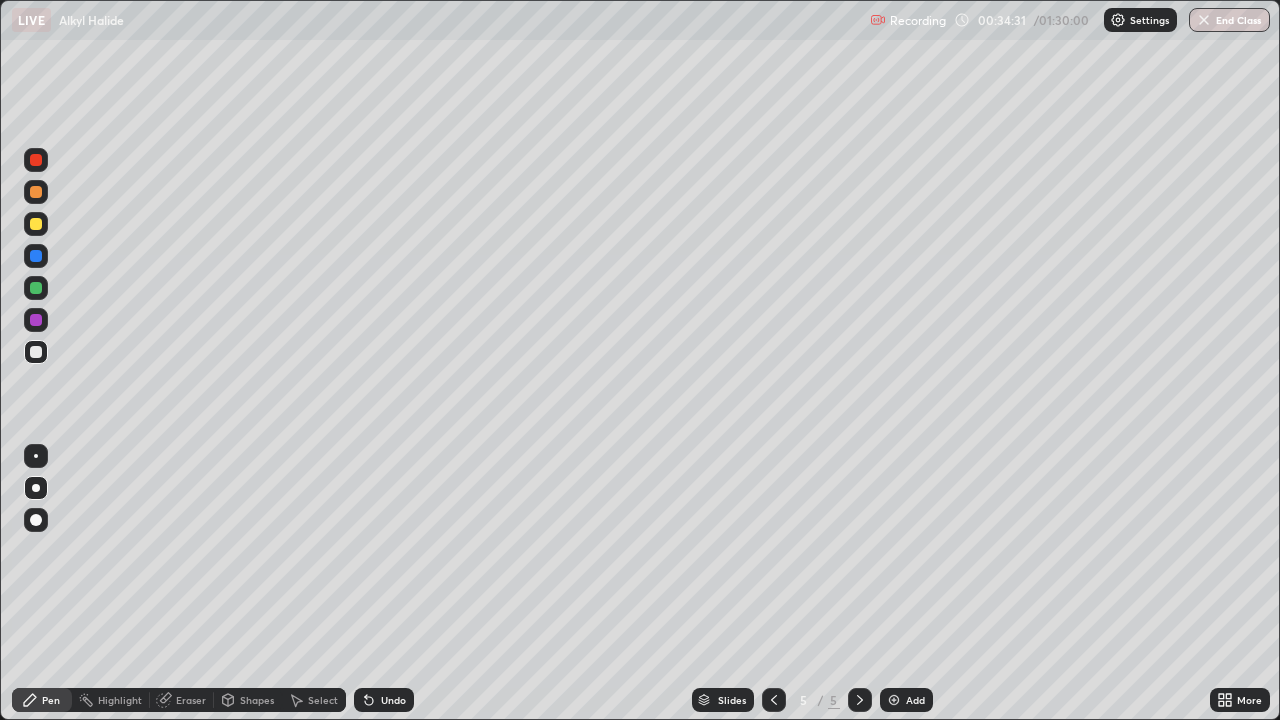 click on "Undo" at bounding box center [393, 700] 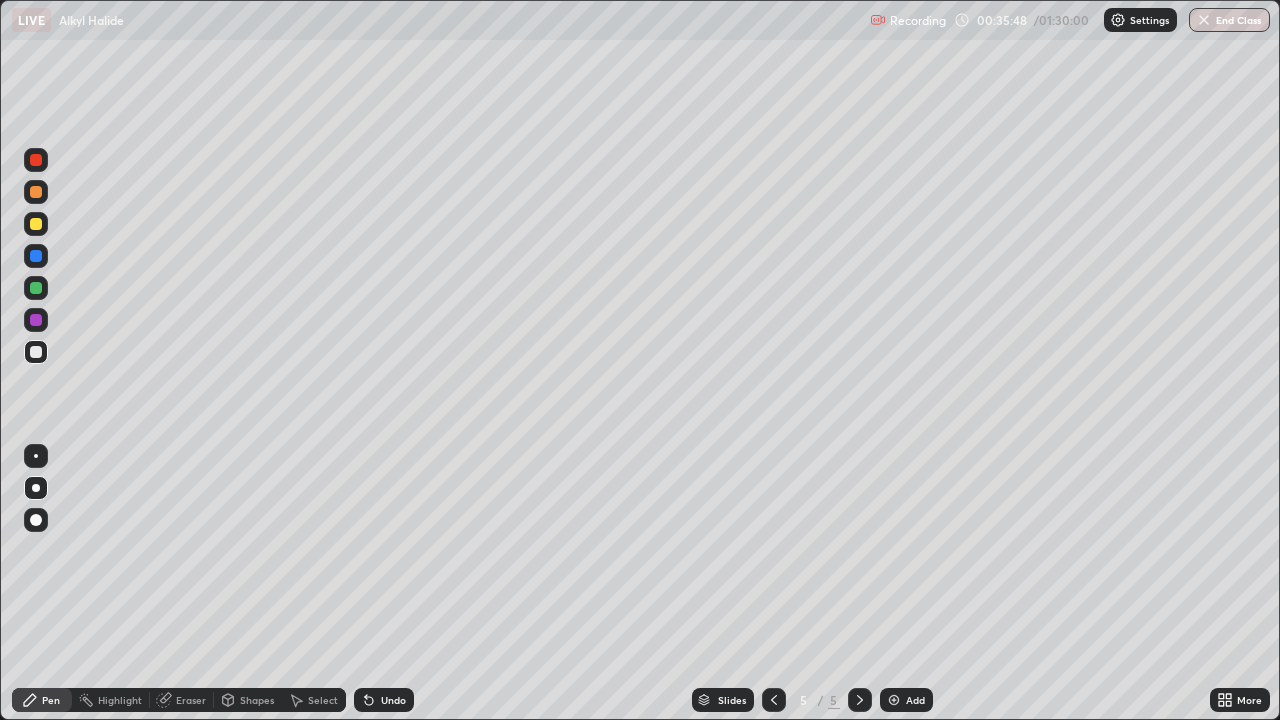click on "Undo" at bounding box center (384, 700) 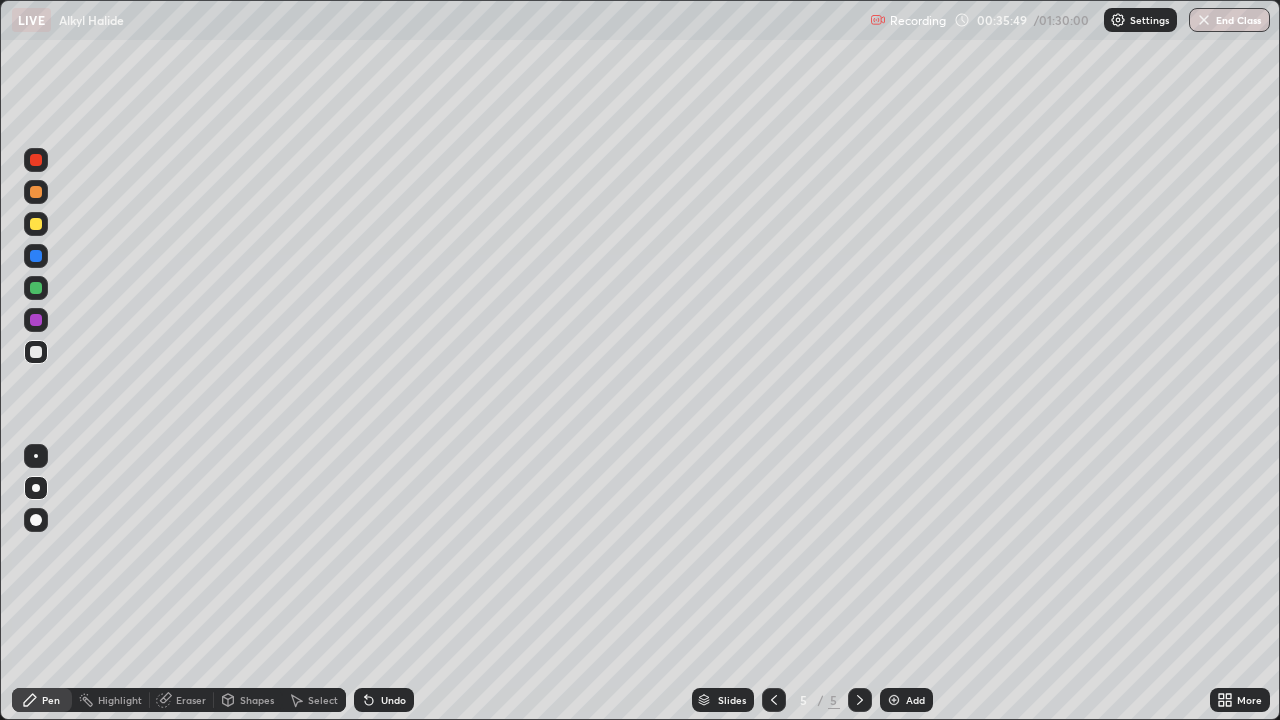 click 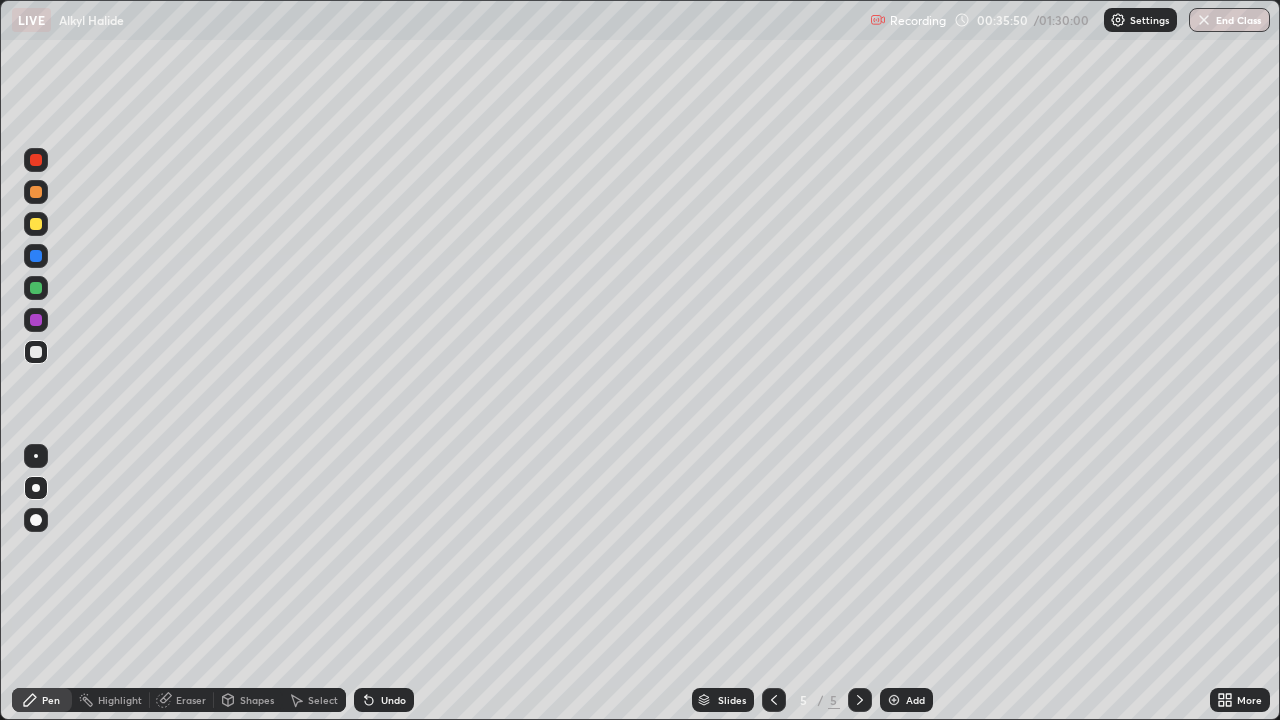 click 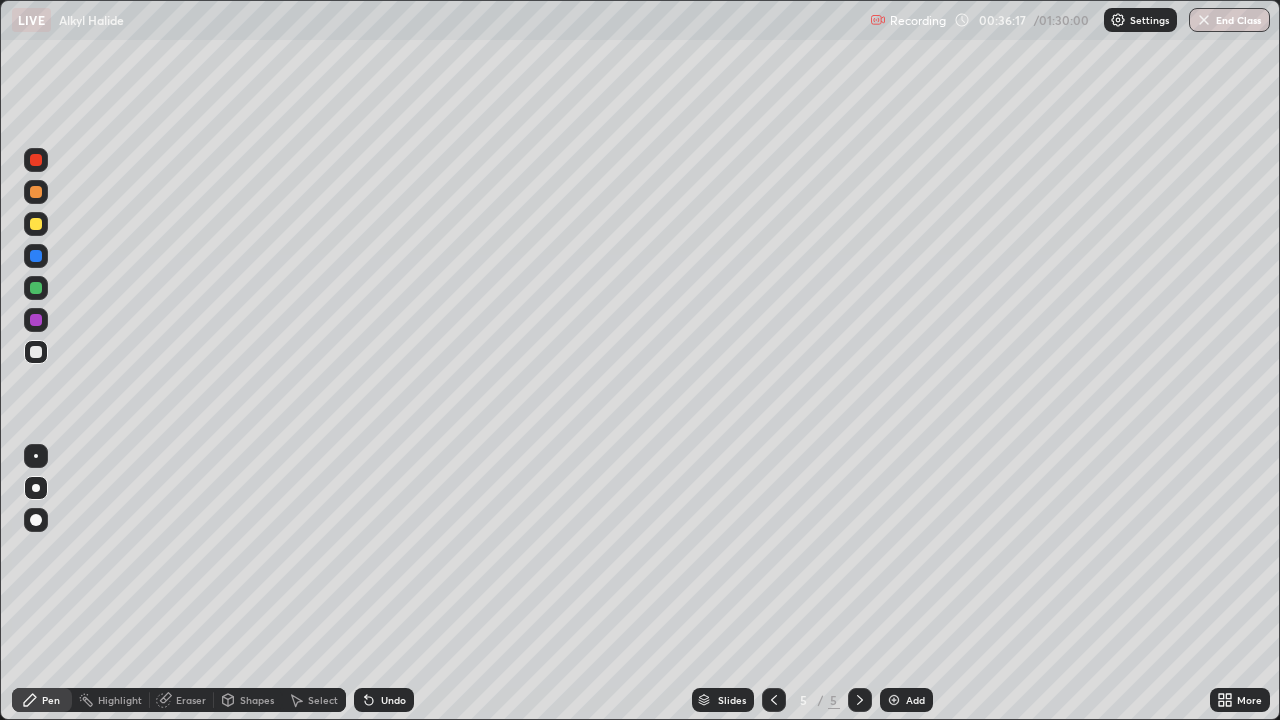 click at bounding box center [36, 320] 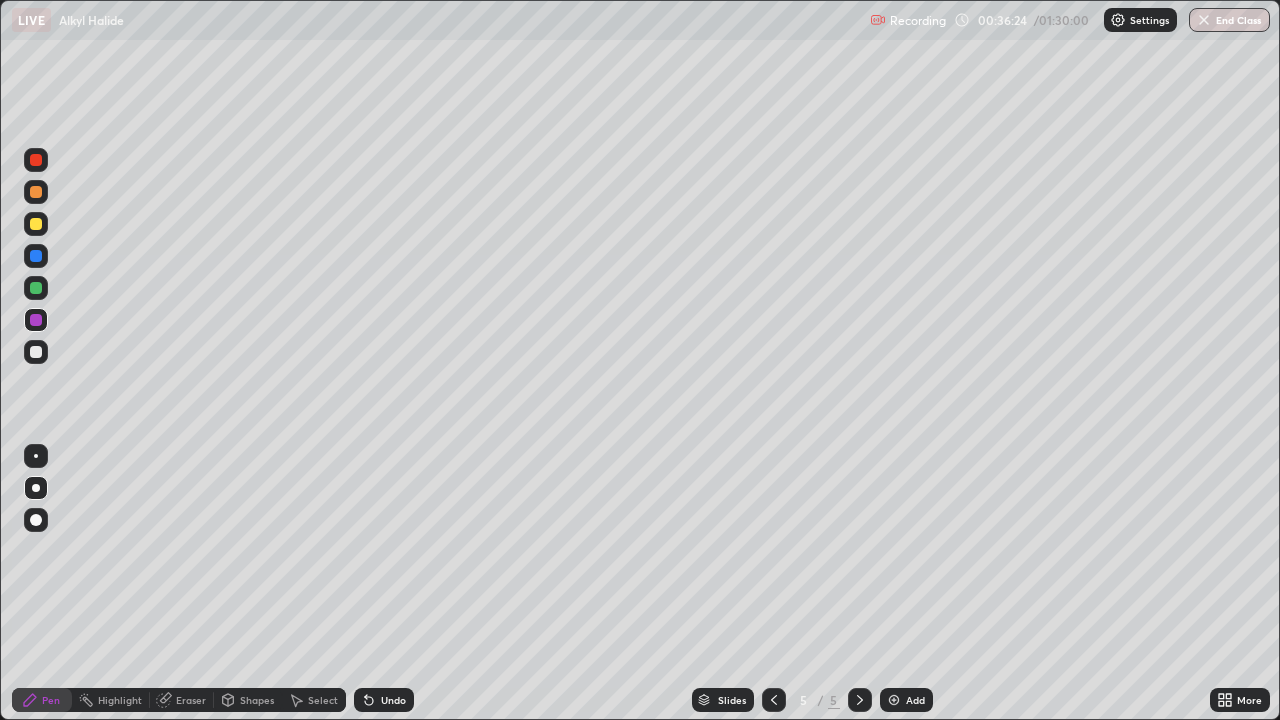 click on "Slides 5 / 5 Add" at bounding box center (812, 700) 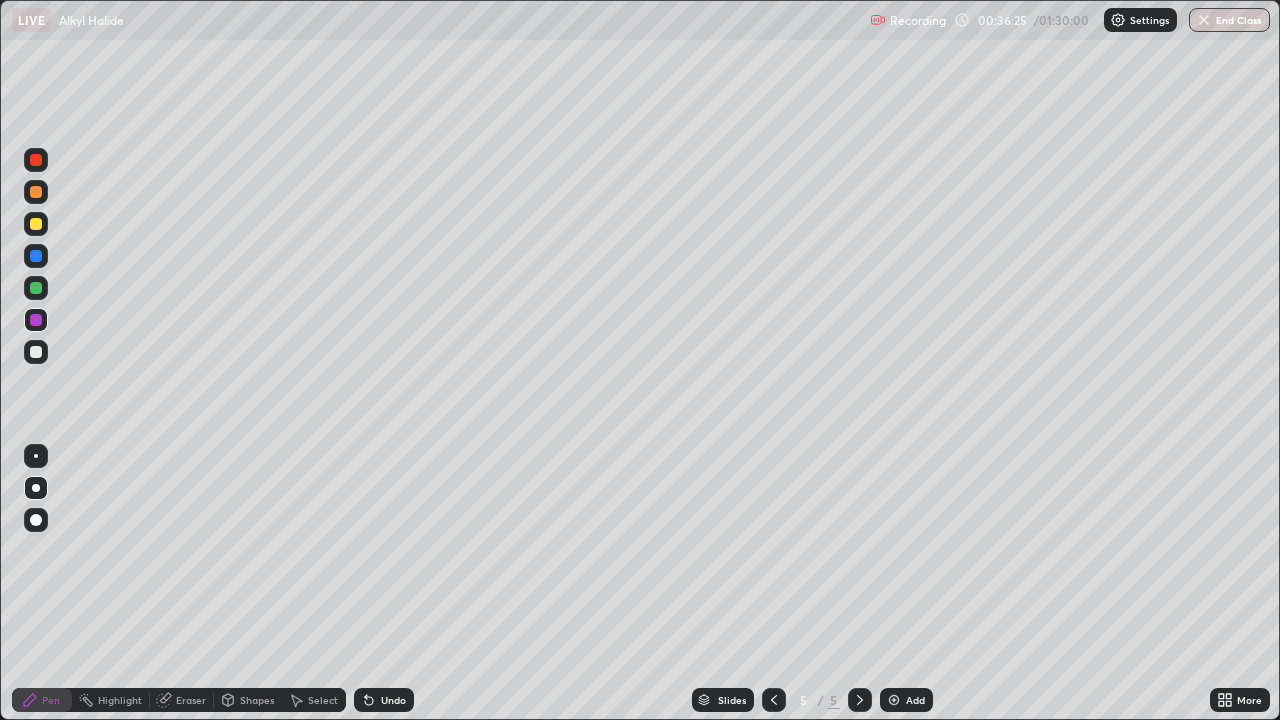 click on "Slides 5 / 5 Add" at bounding box center (812, 700) 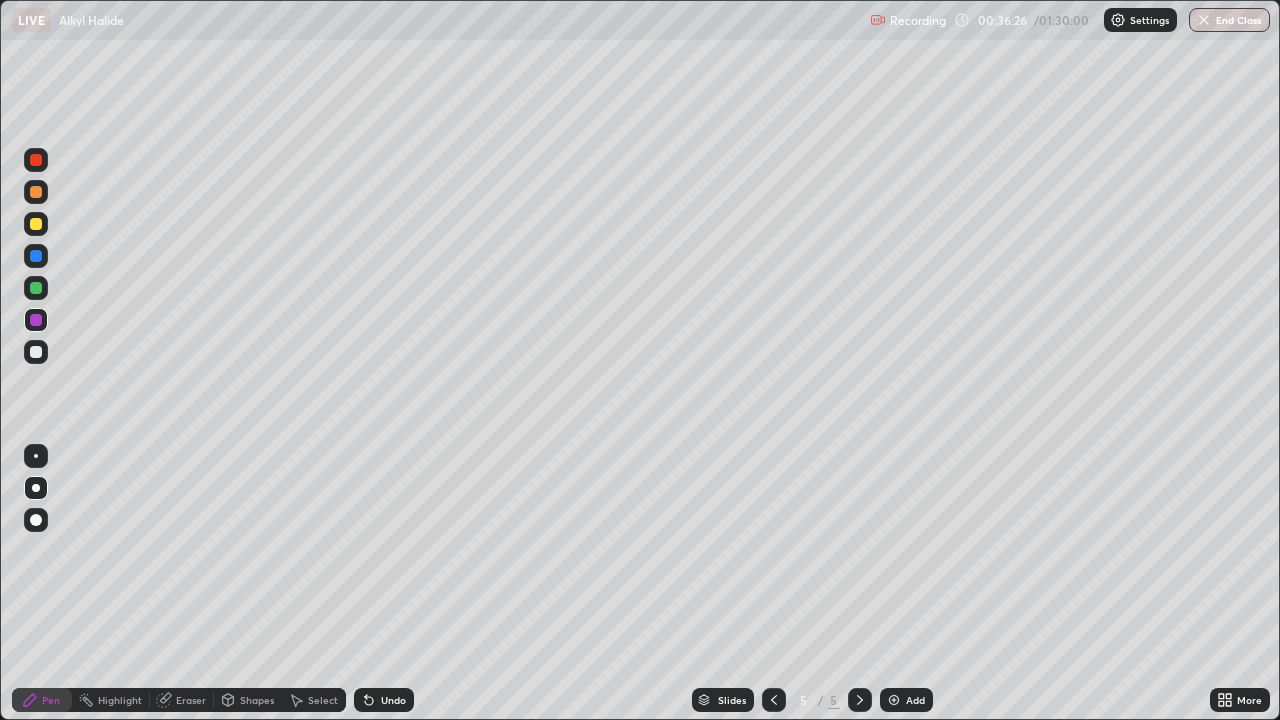 click on "Erase all" at bounding box center (36, 360) 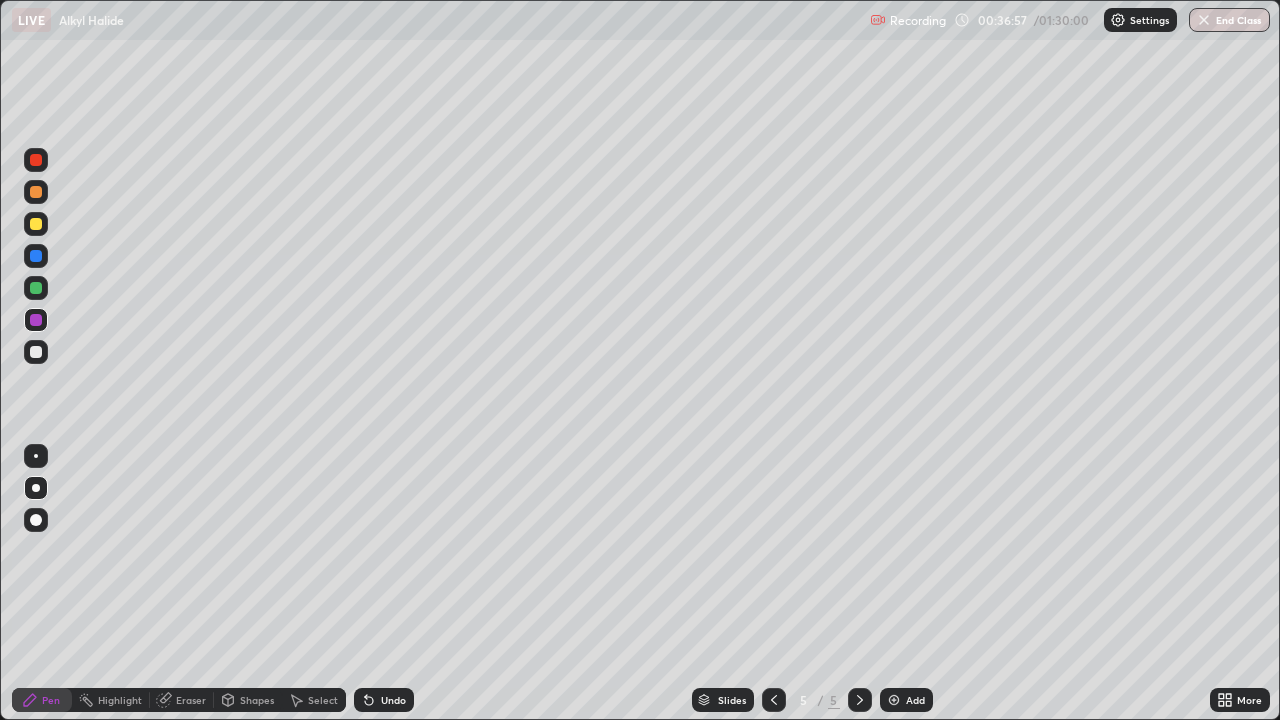 click on "Undo" at bounding box center (384, 700) 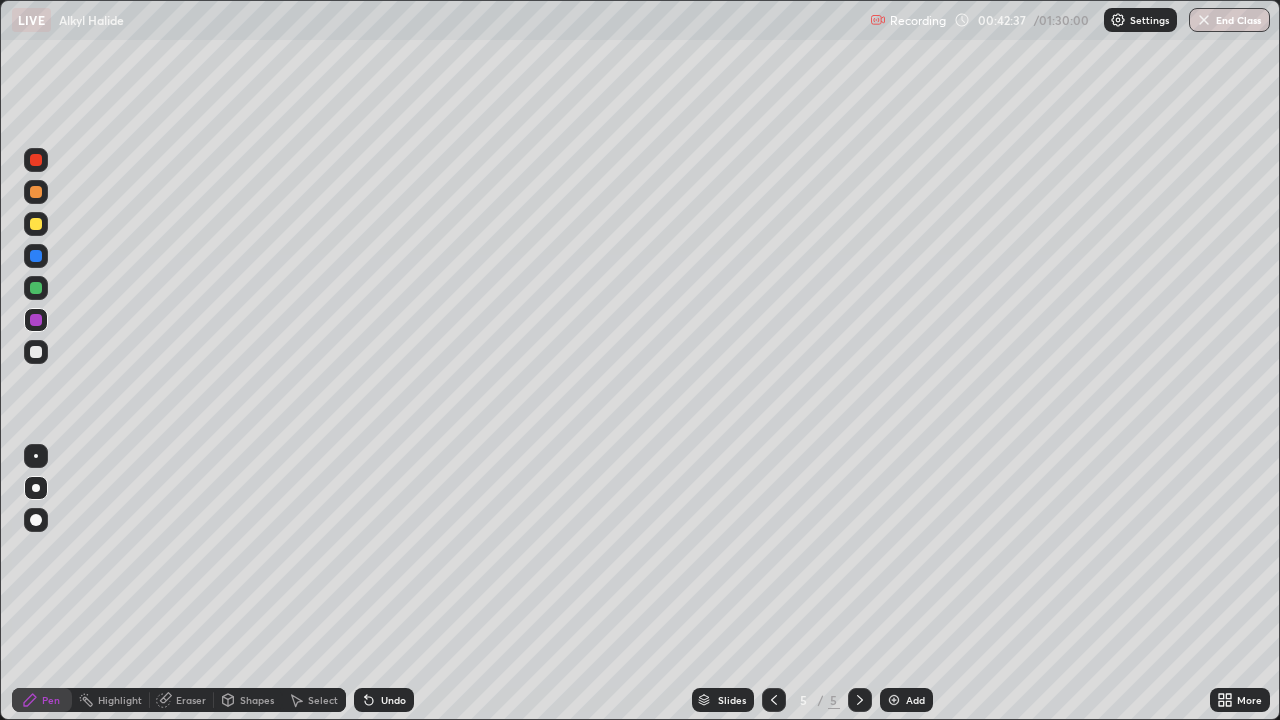 click at bounding box center (894, 700) 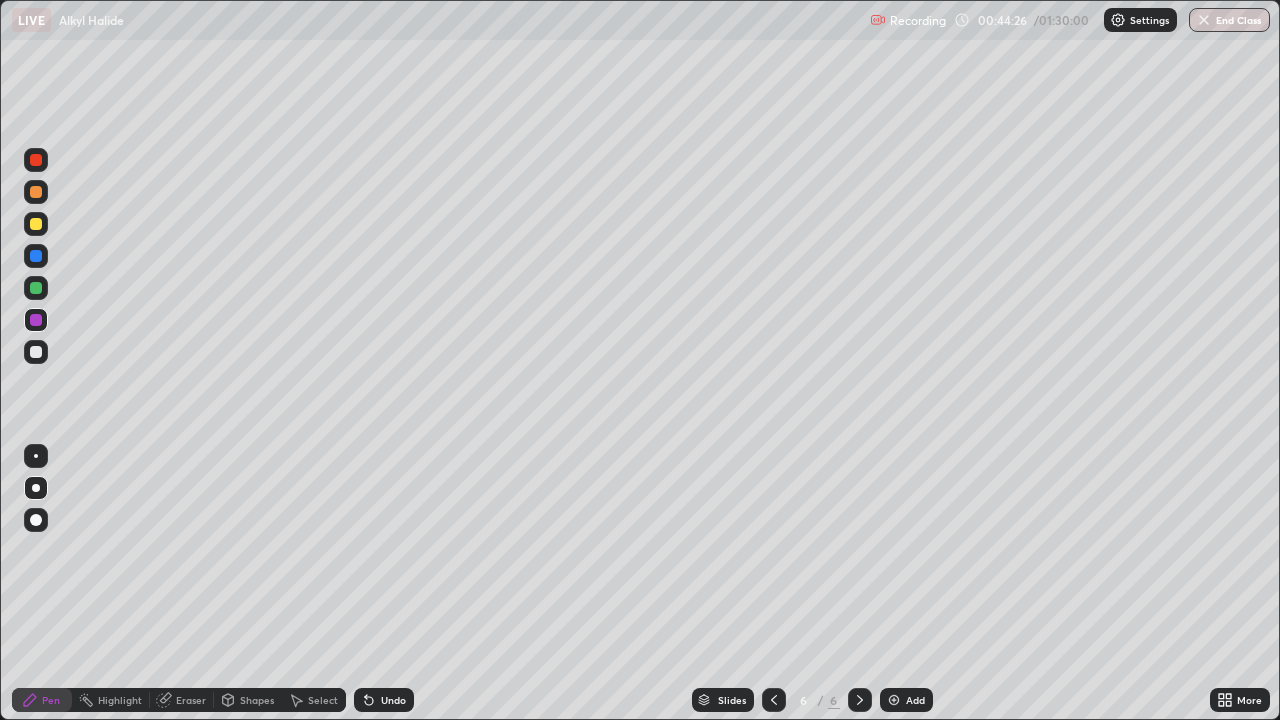 click 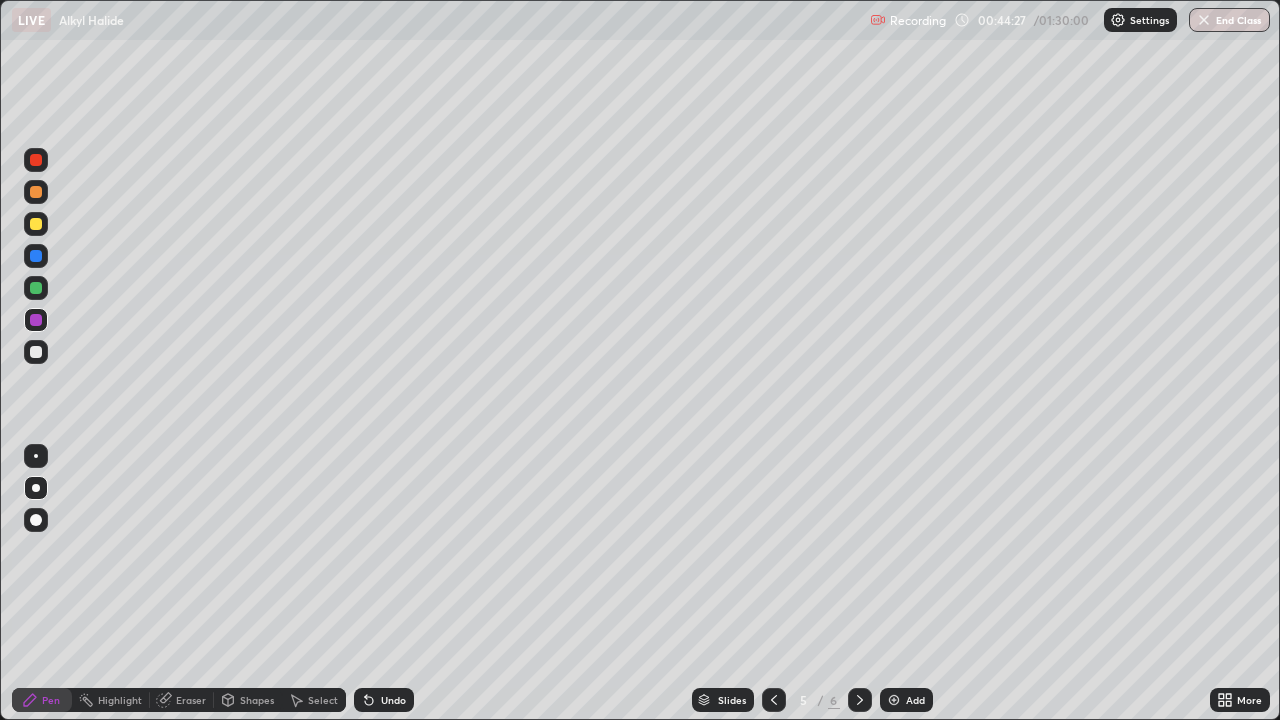 click 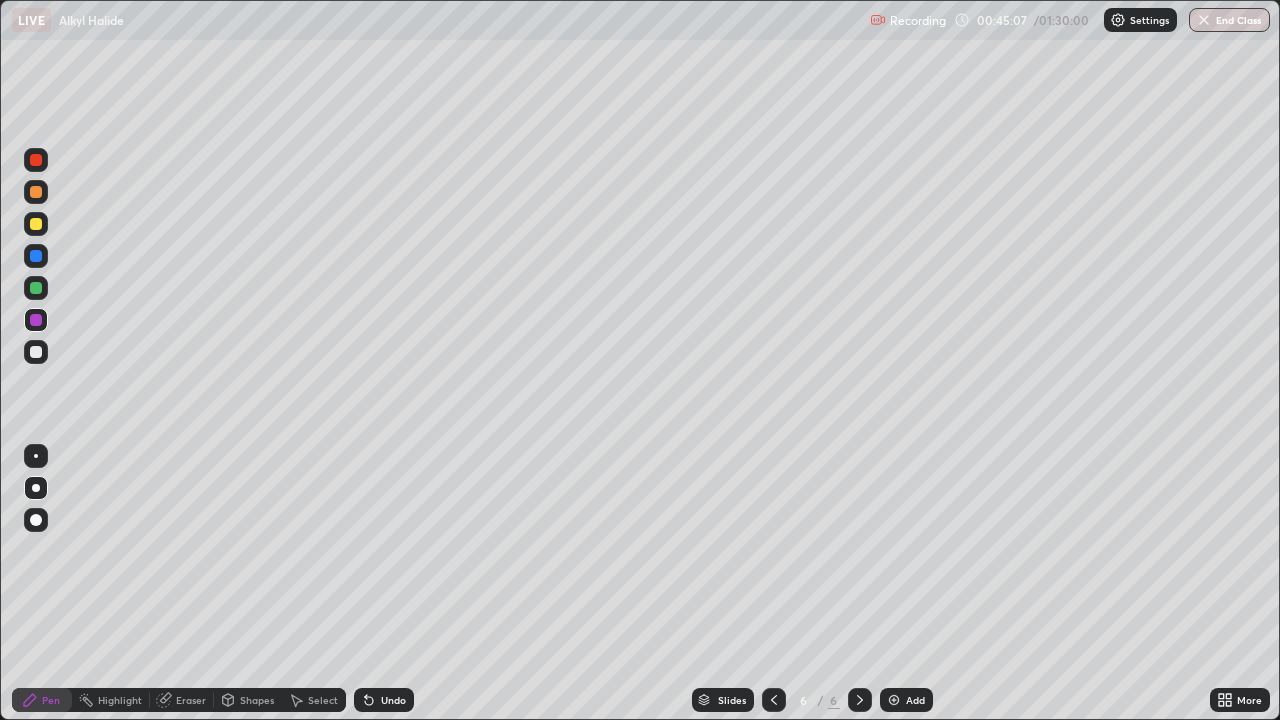 click 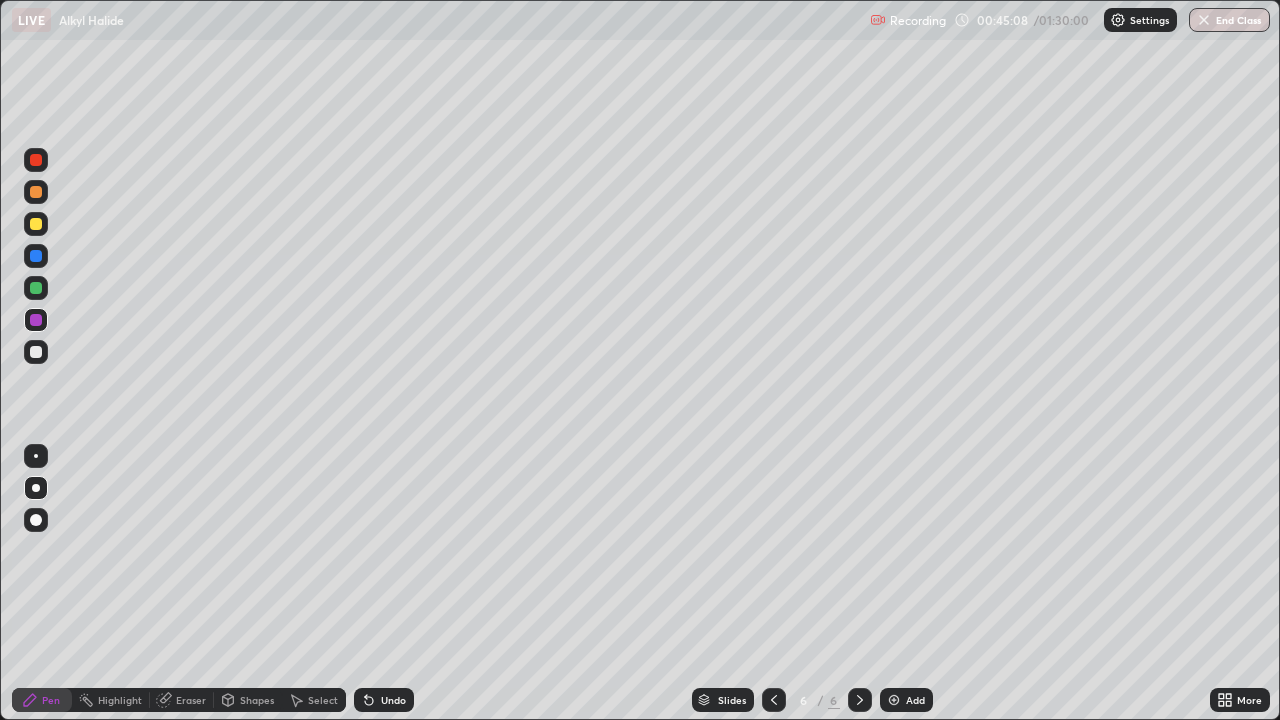 click 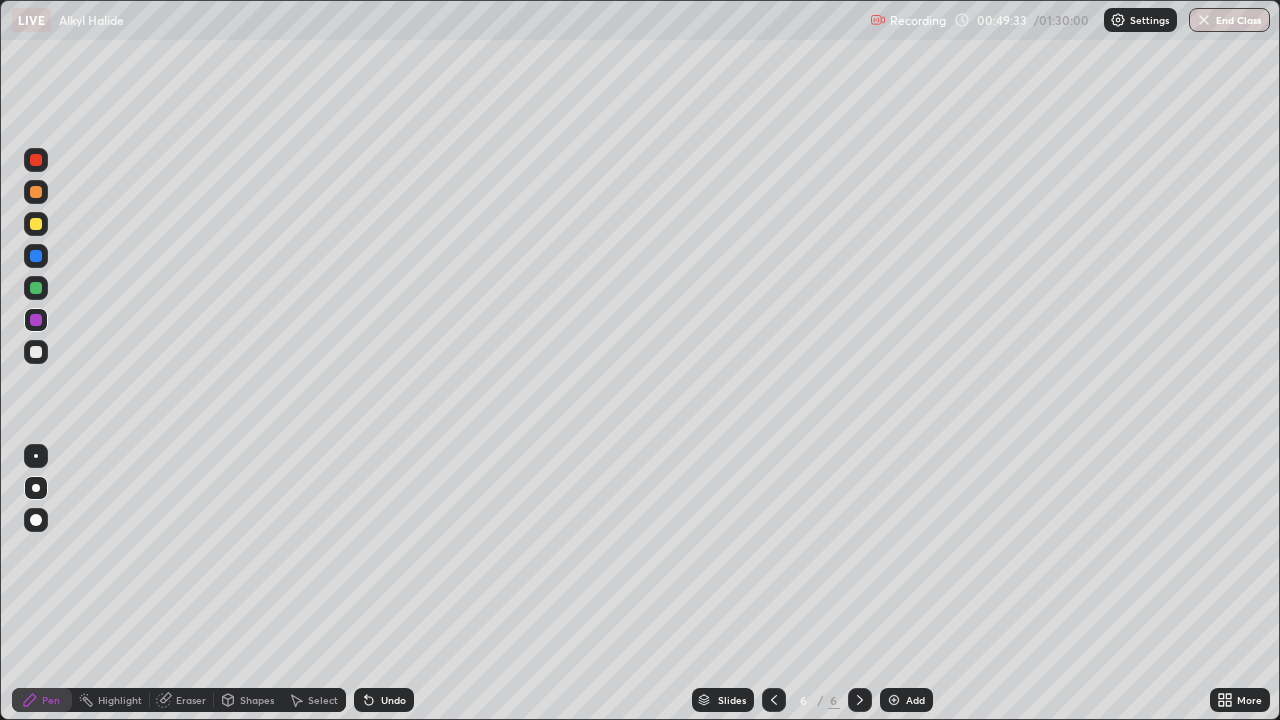 click at bounding box center [36, 352] 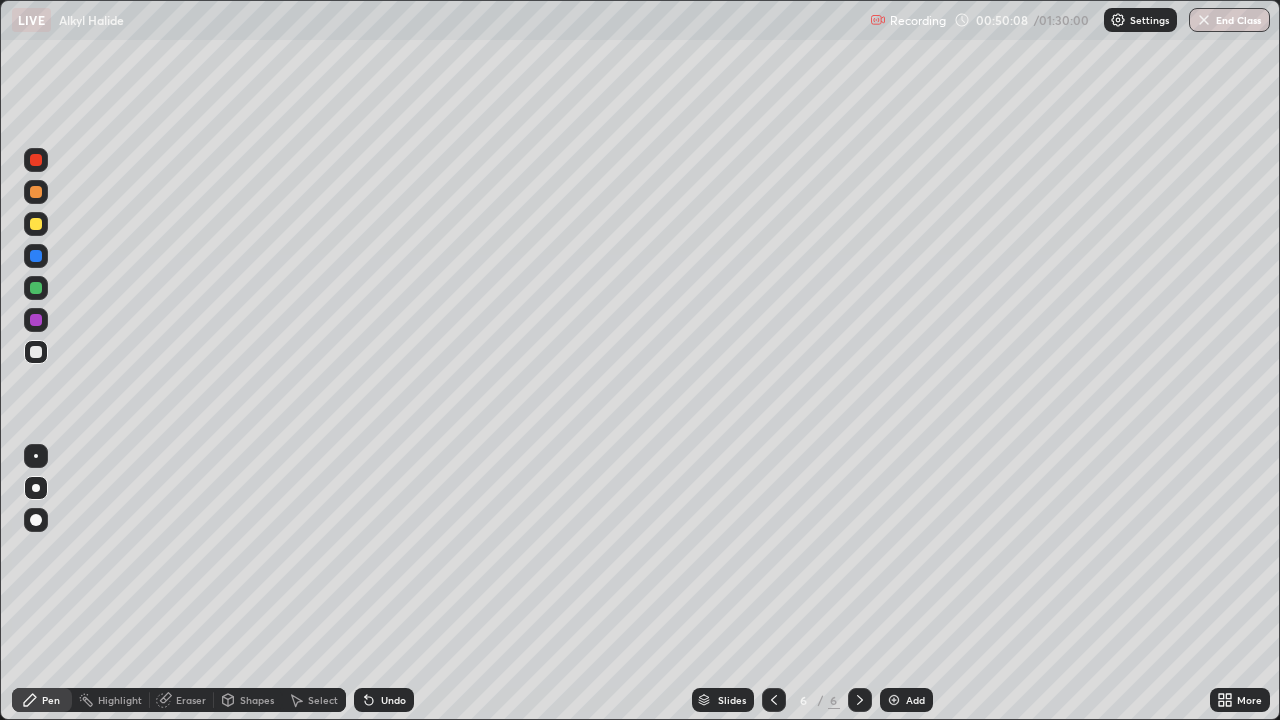 click on "Undo" at bounding box center (393, 700) 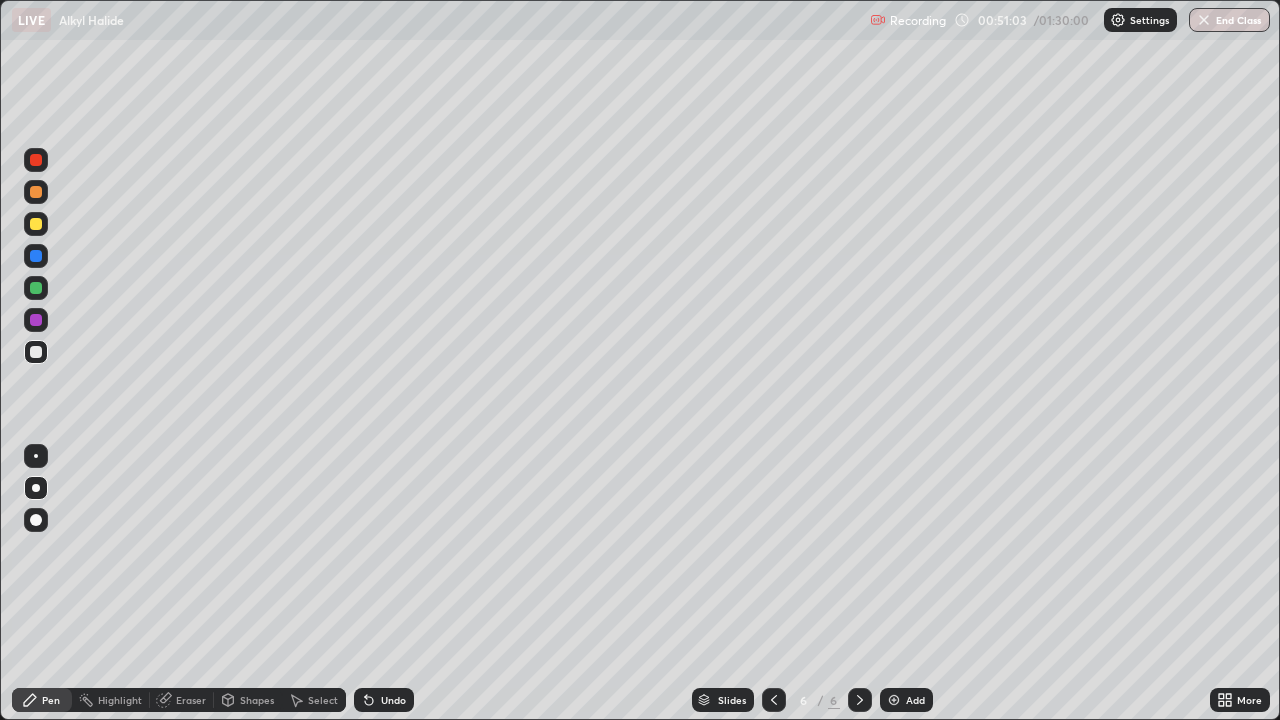 click at bounding box center [894, 700] 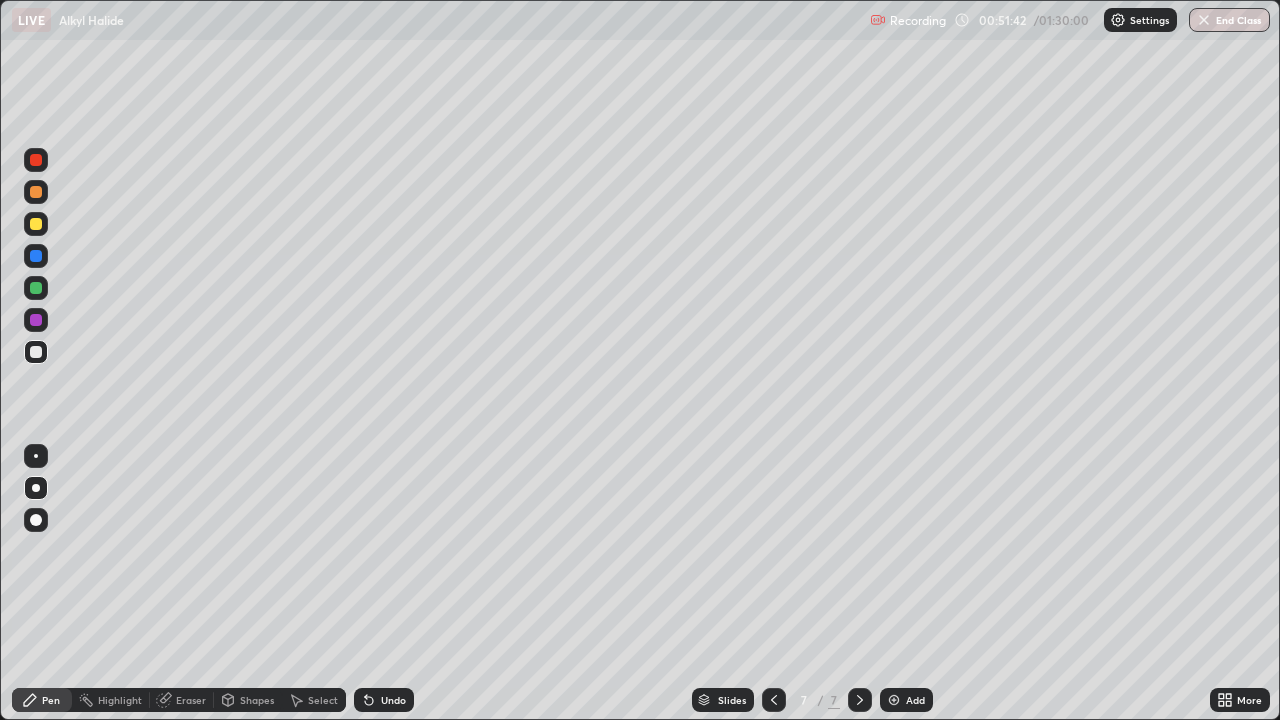 click on "Undo" at bounding box center (393, 700) 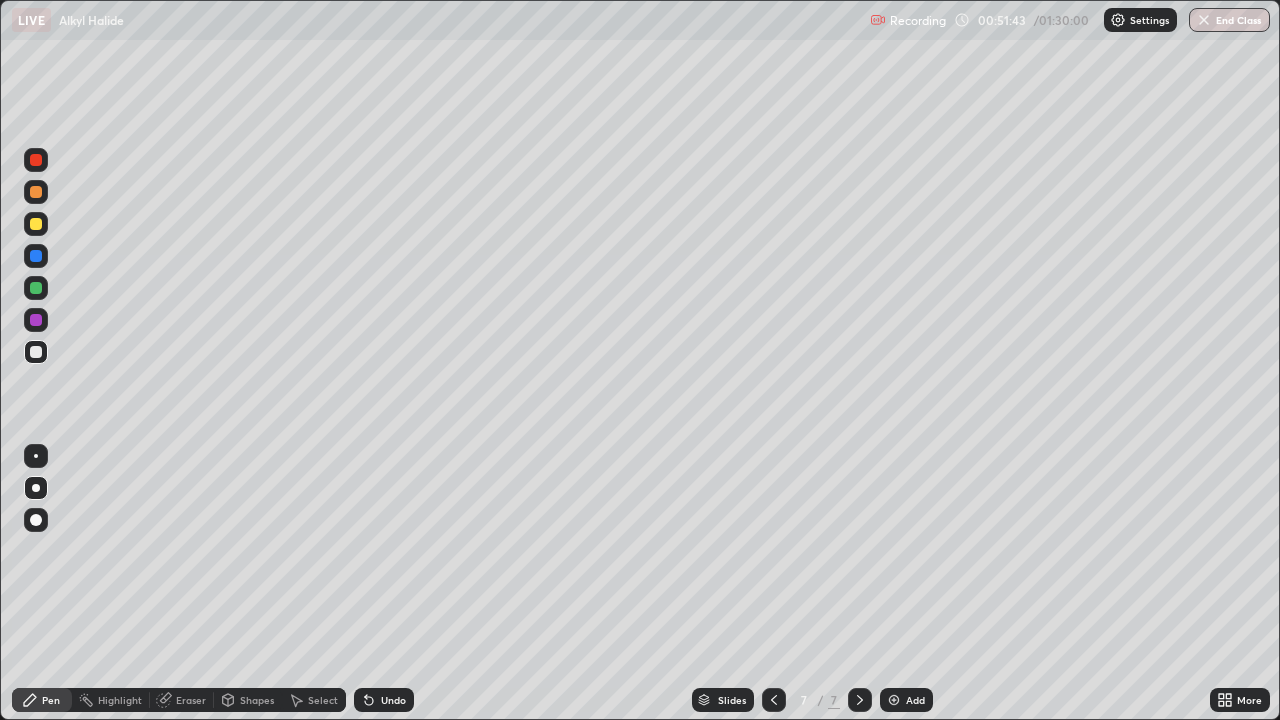 click 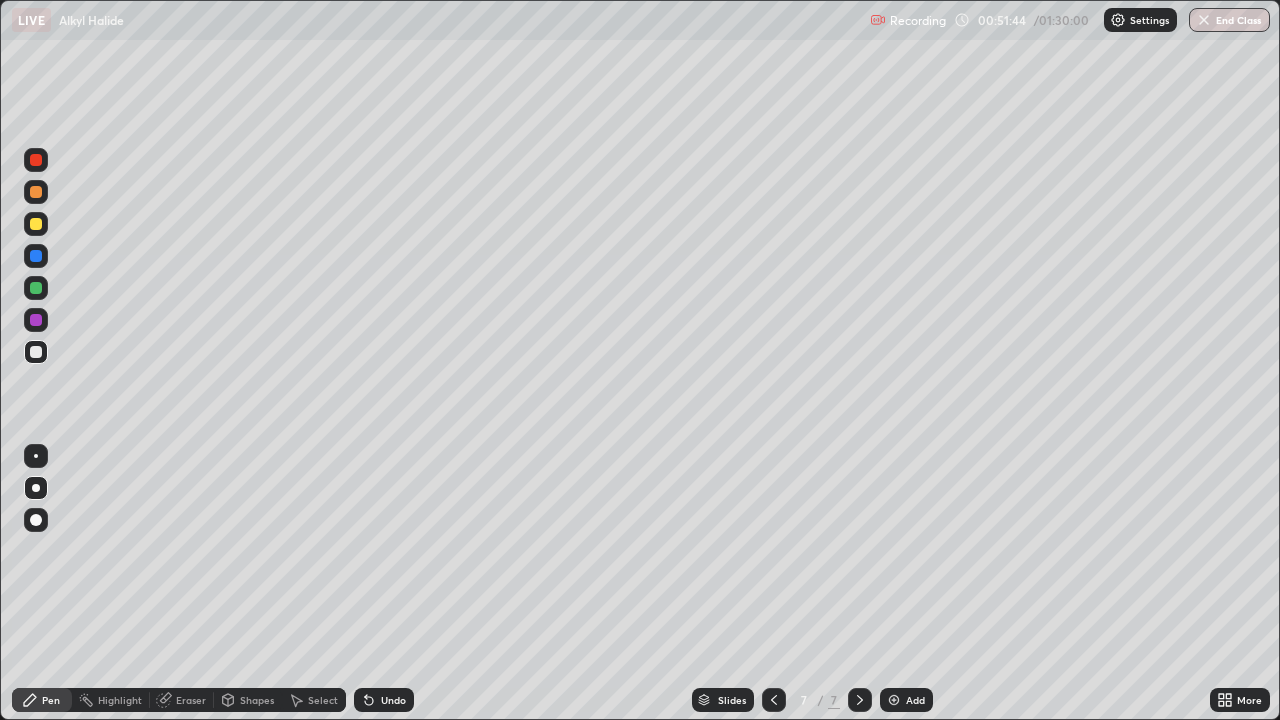 click on "Undo" at bounding box center (380, 700) 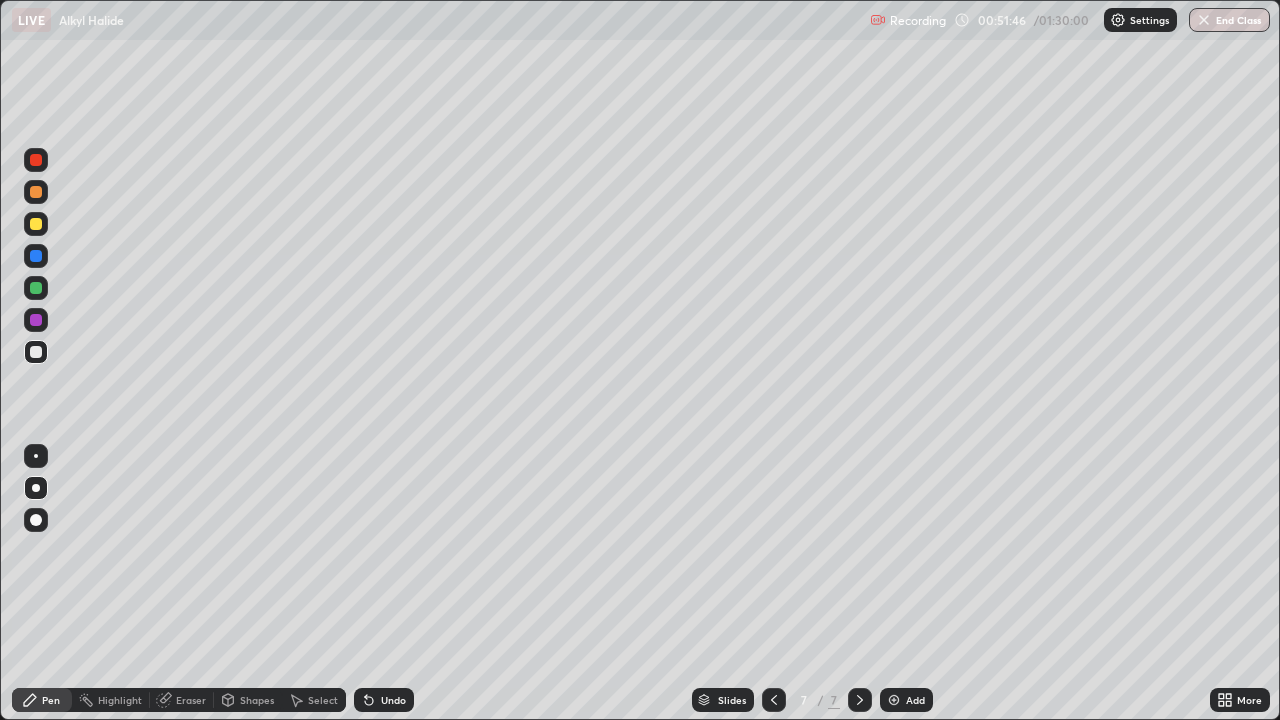 click on "Undo" at bounding box center [384, 700] 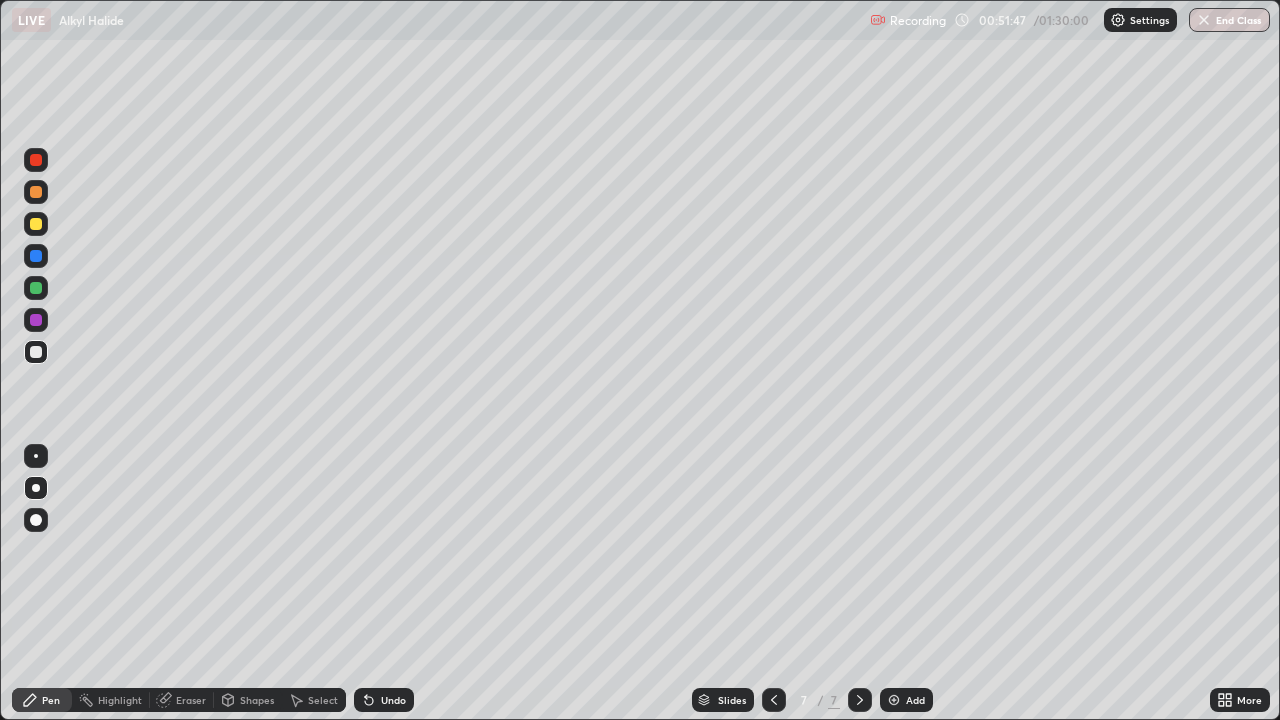 click on "Undo" at bounding box center [393, 700] 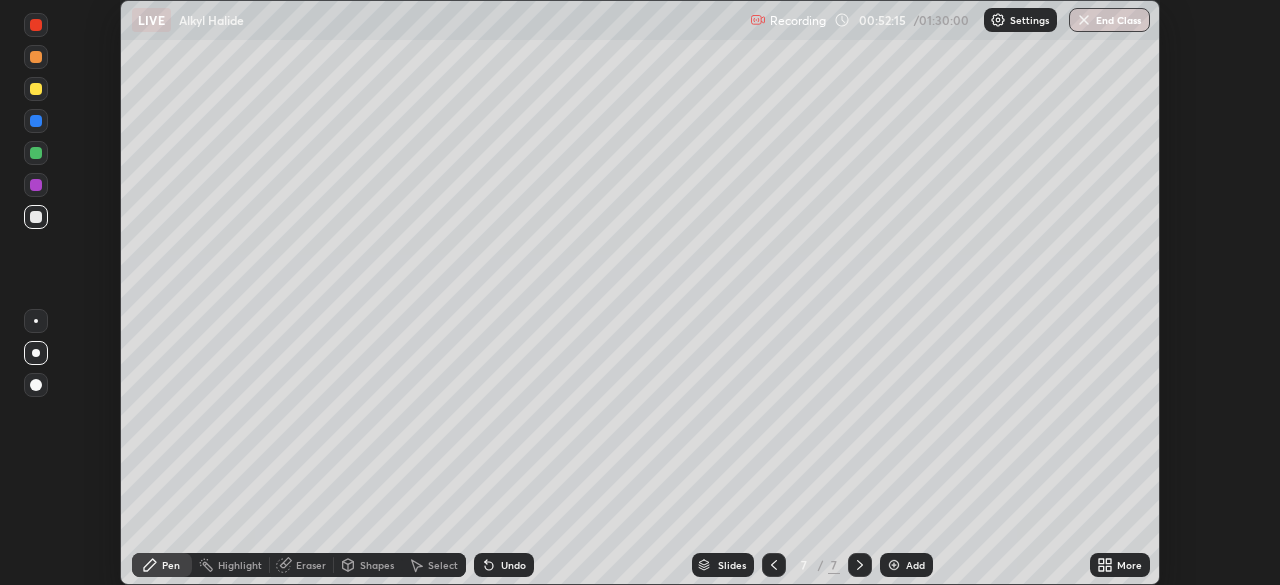 scroll, scrollTop: 585, scrollLeft: 1280, axis: both 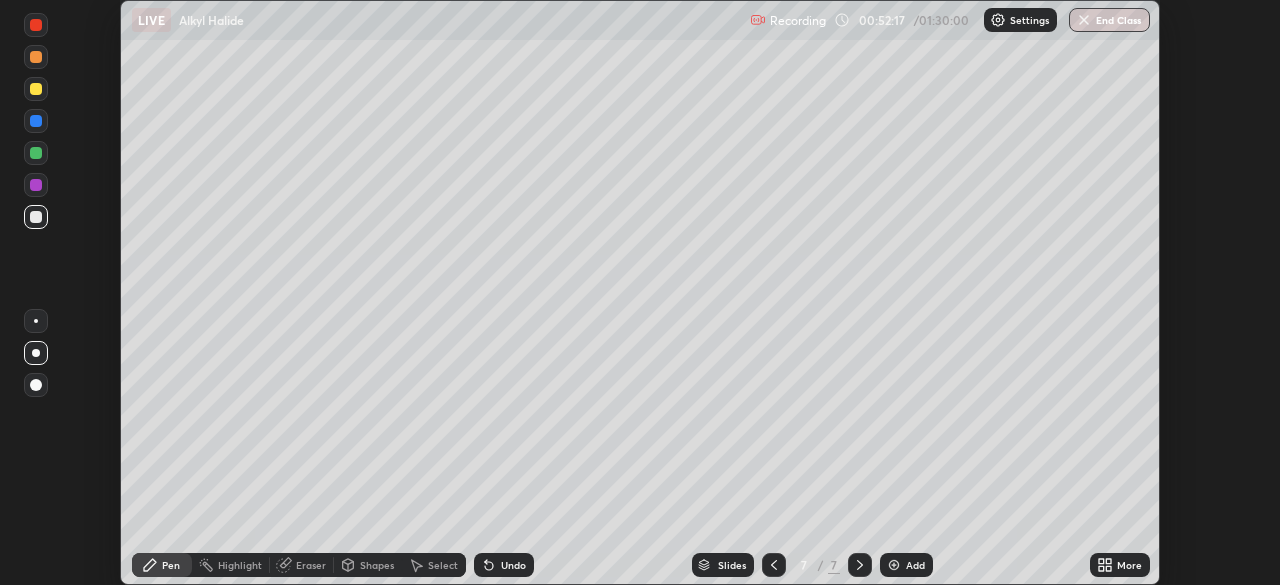 click 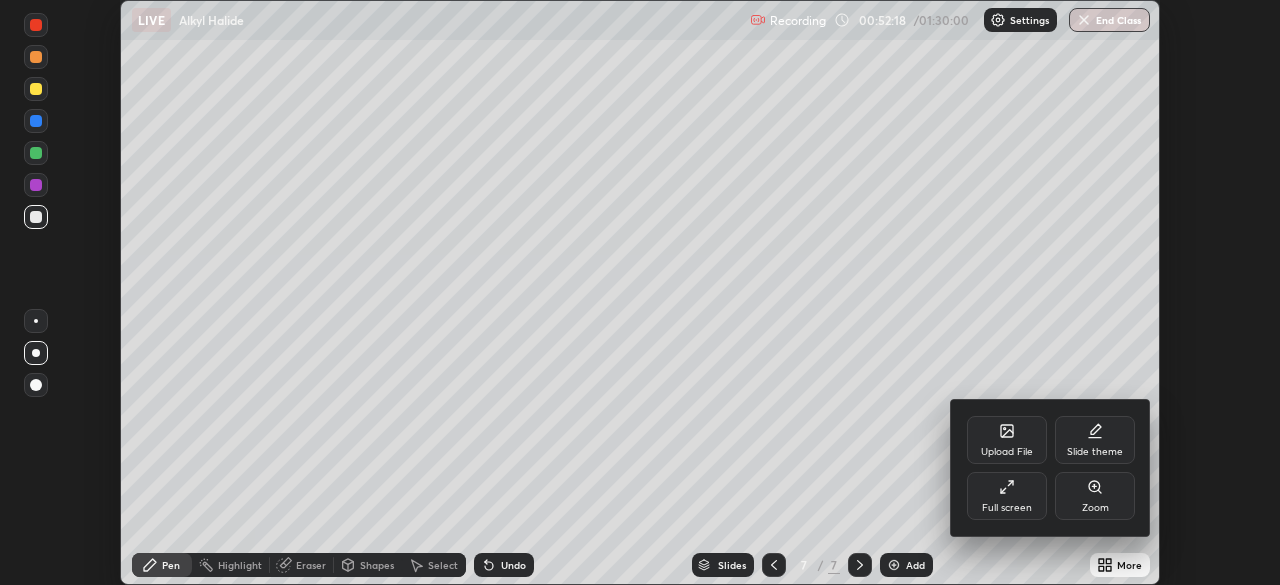 click on "Full screen" at bounding box center [1007, 496] 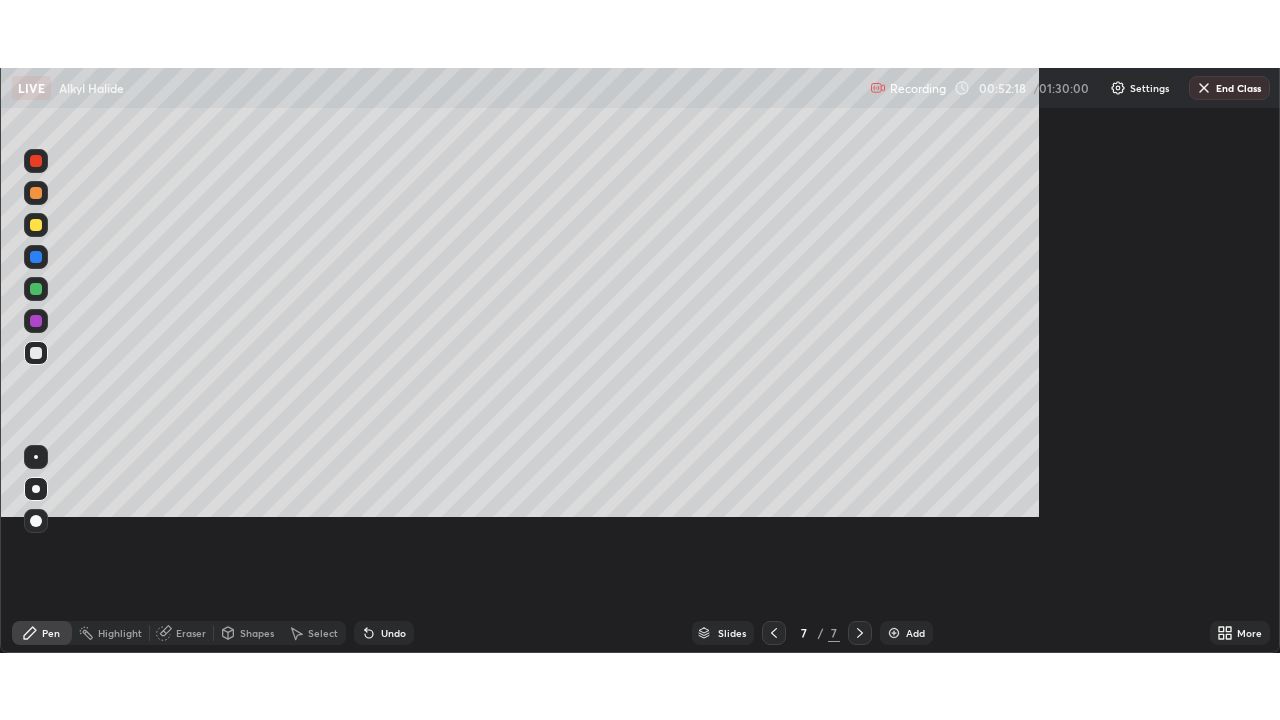 scroll, scrollTop: 99280, scrollLeft: 98720, axis: both 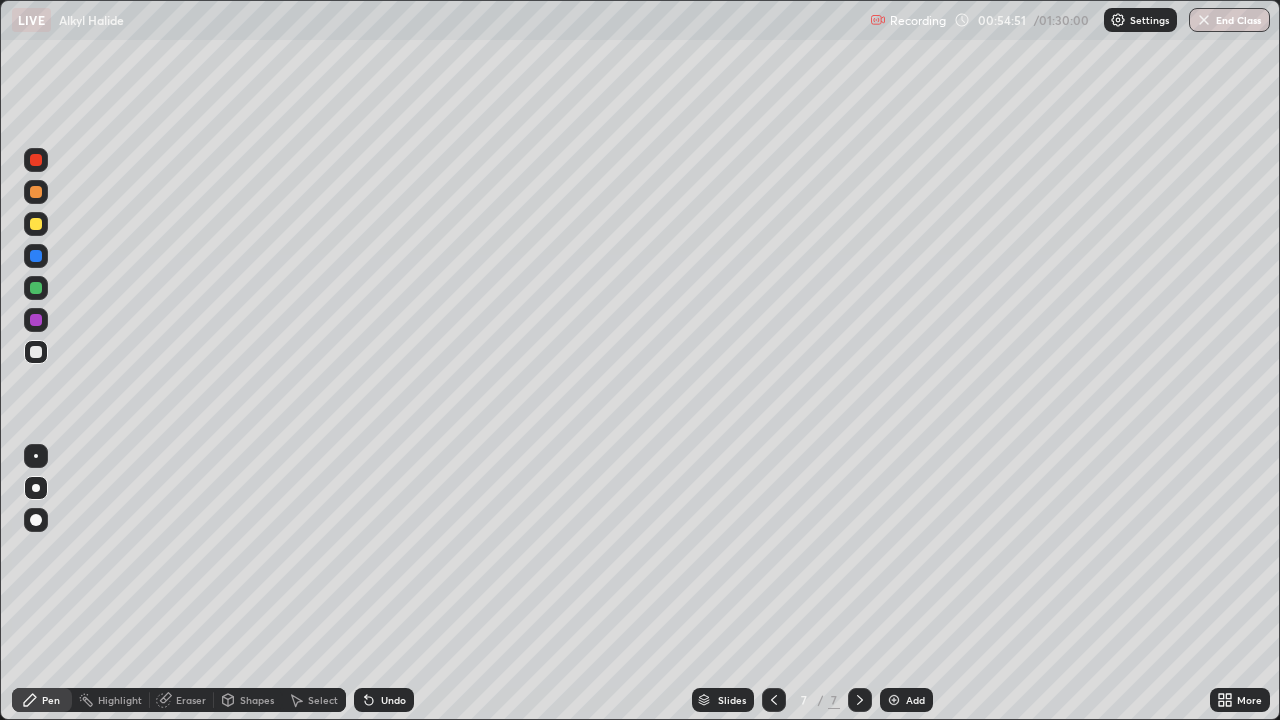 click 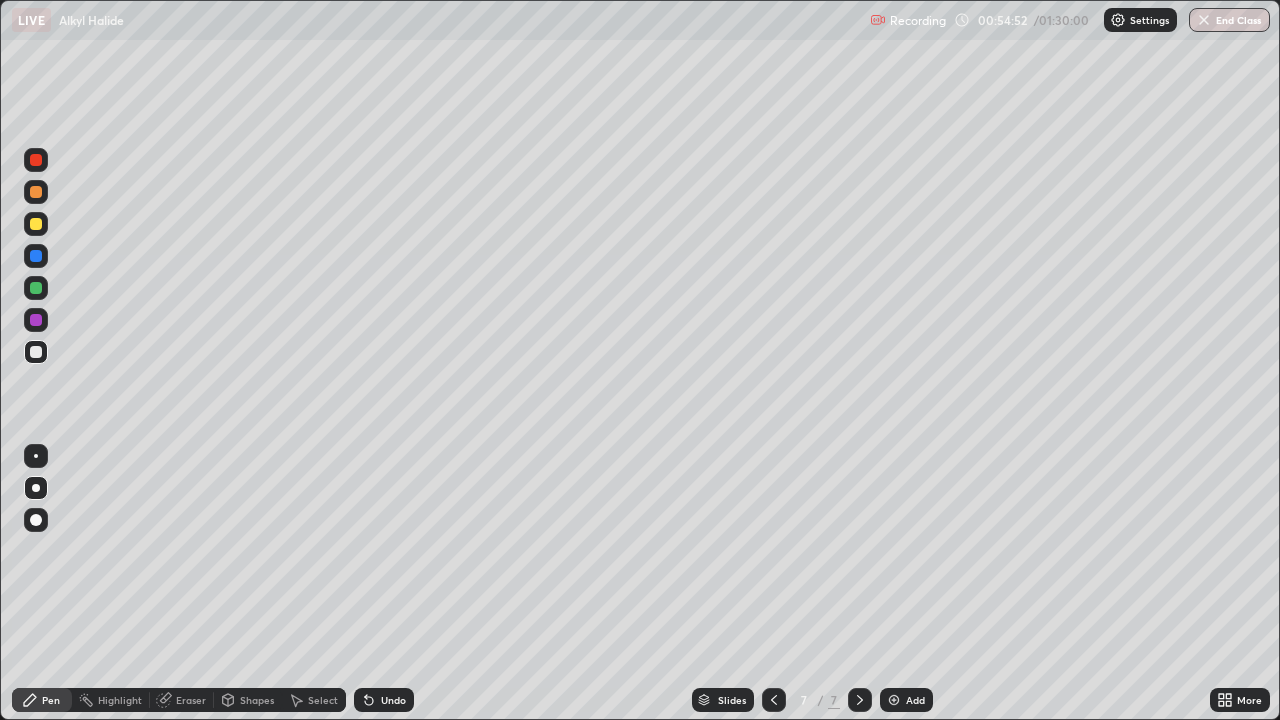 click 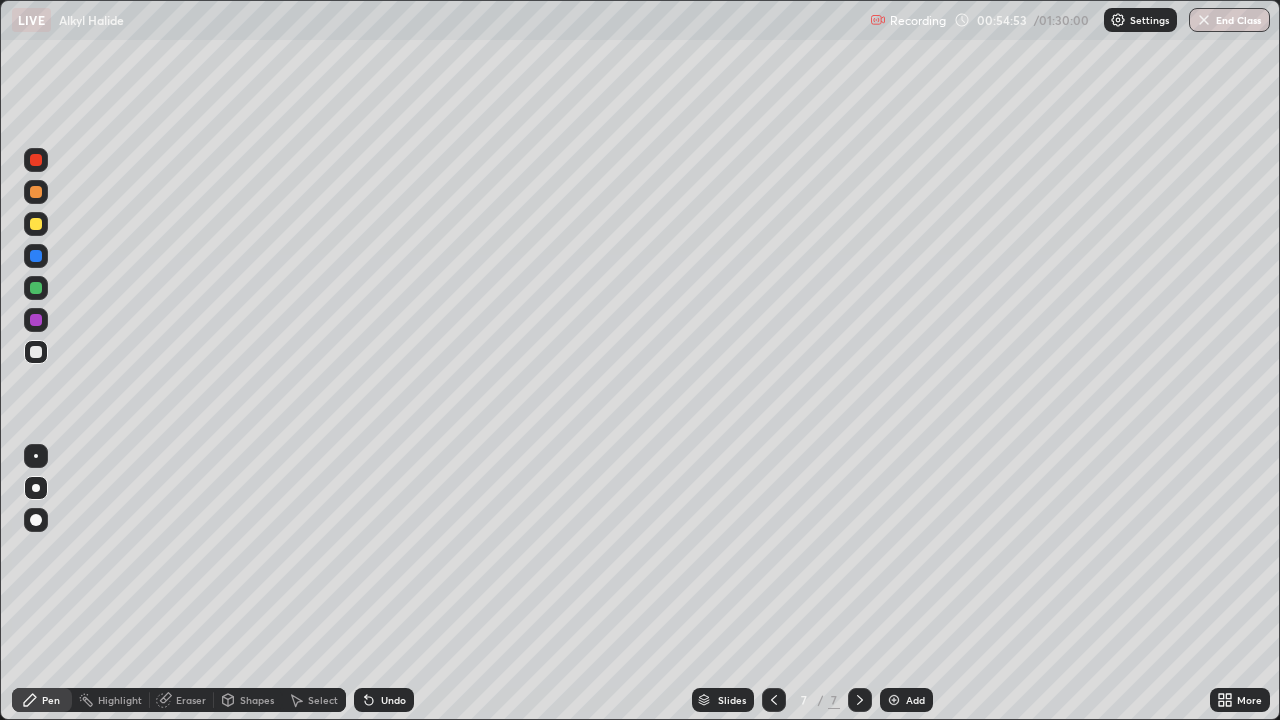 click at bounding box center (36, 160) 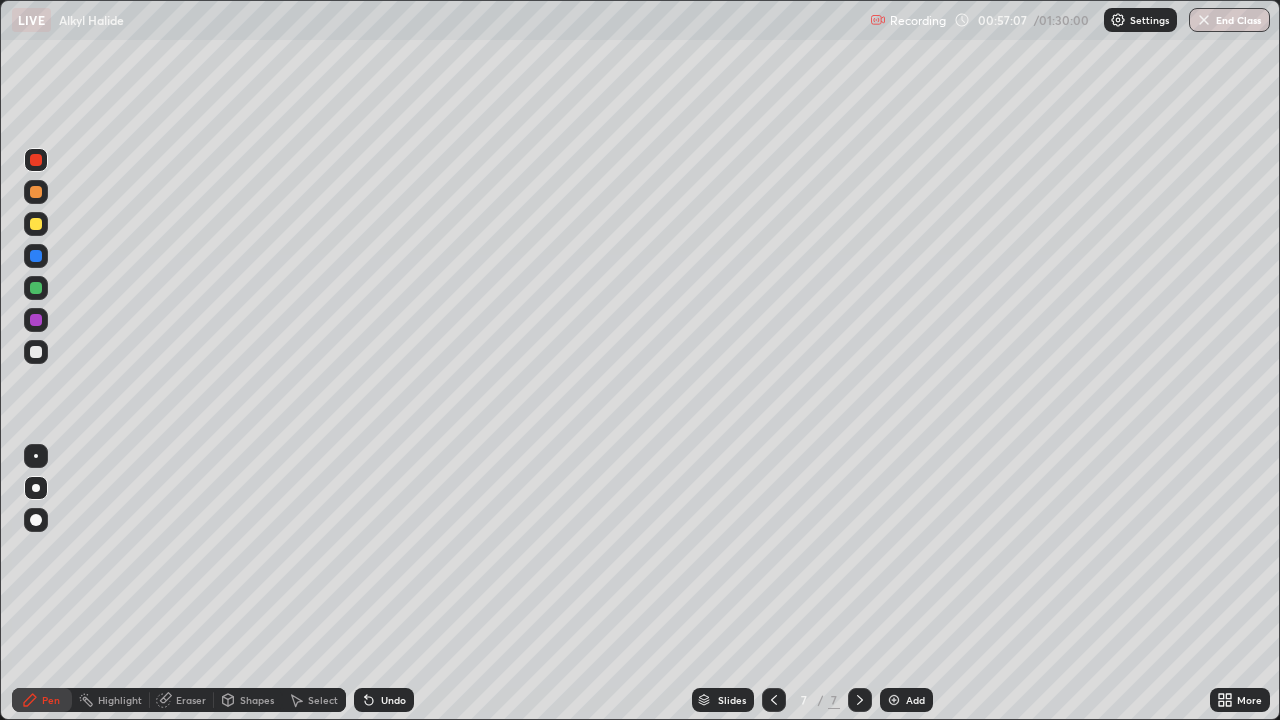 click at bounding box center (36, 288) 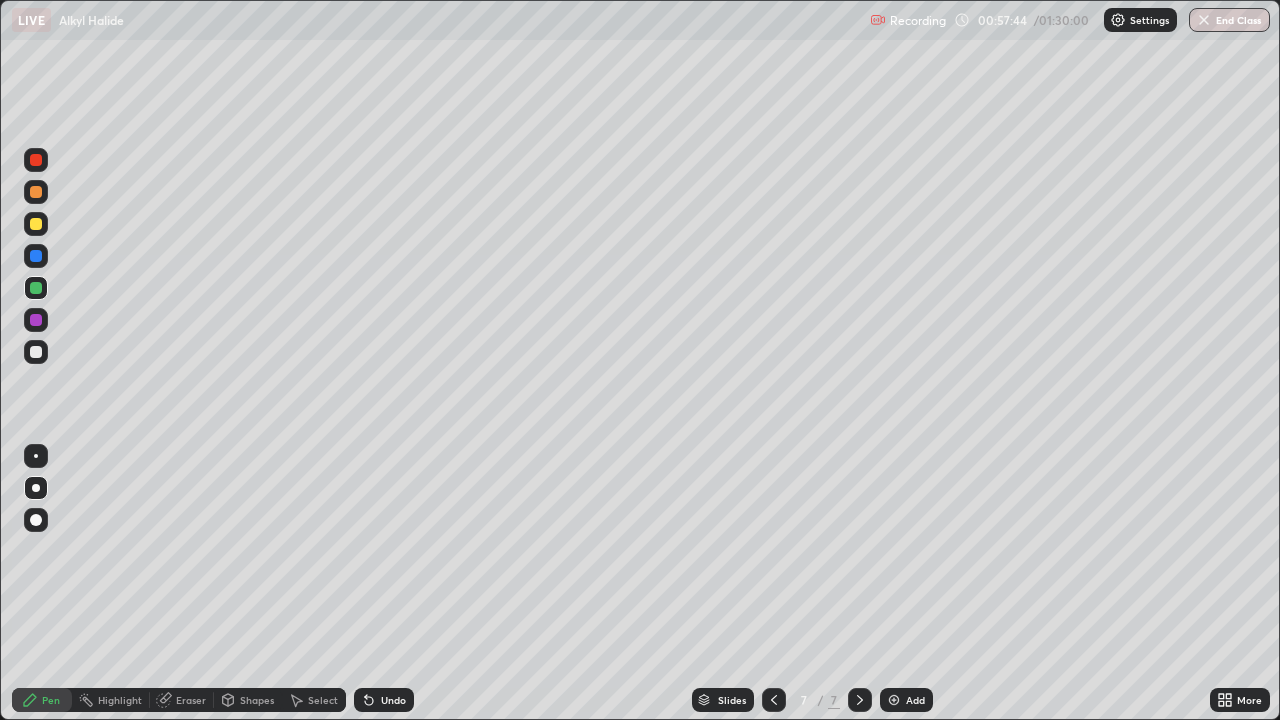 click at bounding box center [36, 192] 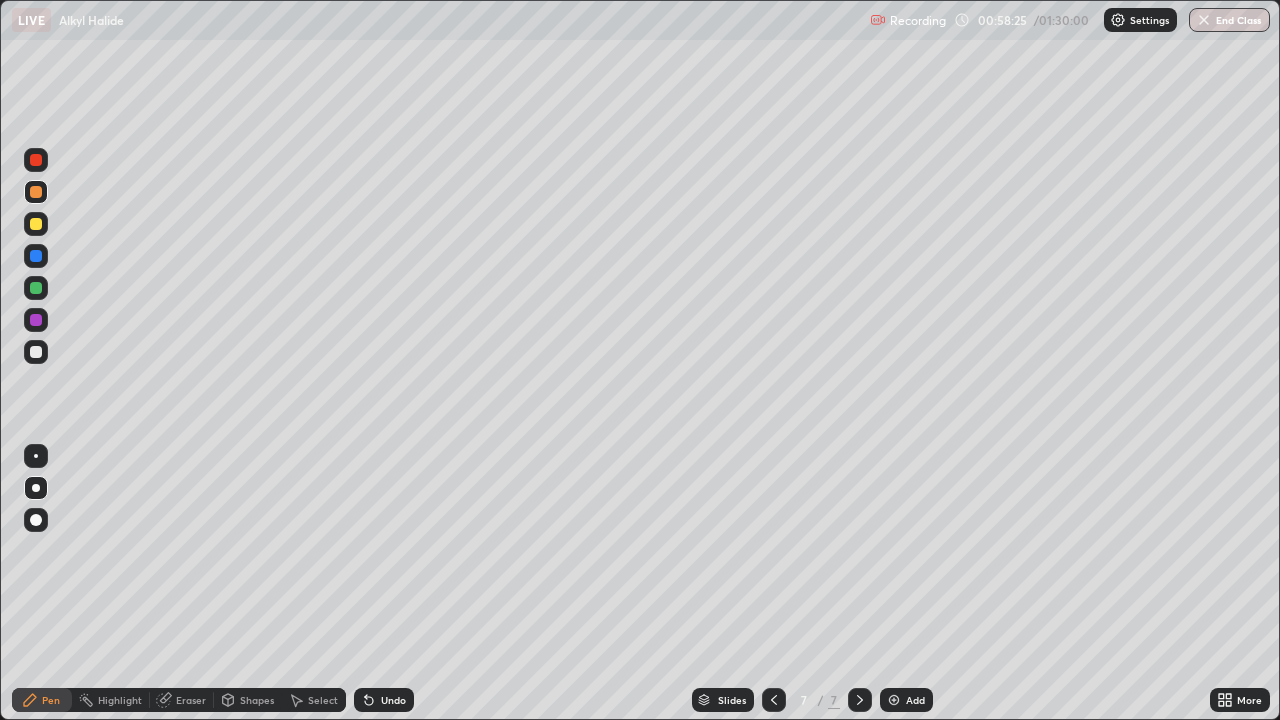 click at bounding box center (36, 288) 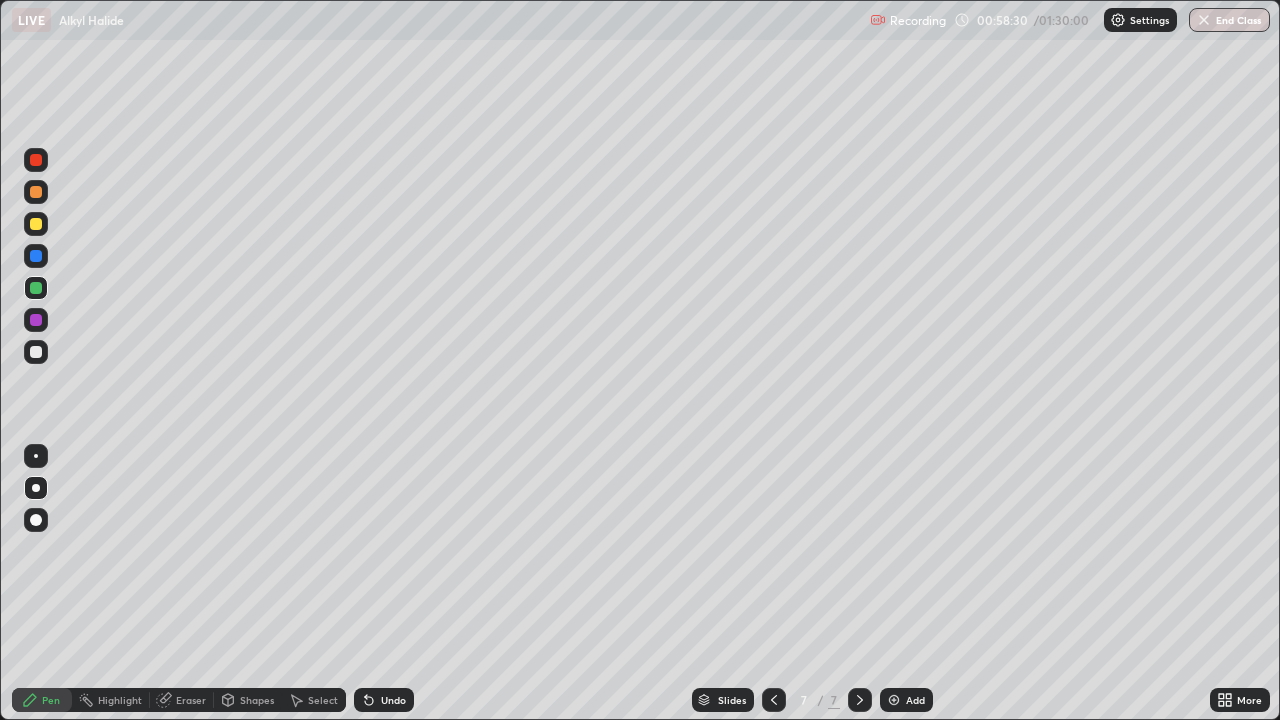click on "Undo" at bounding box center [384, 700] 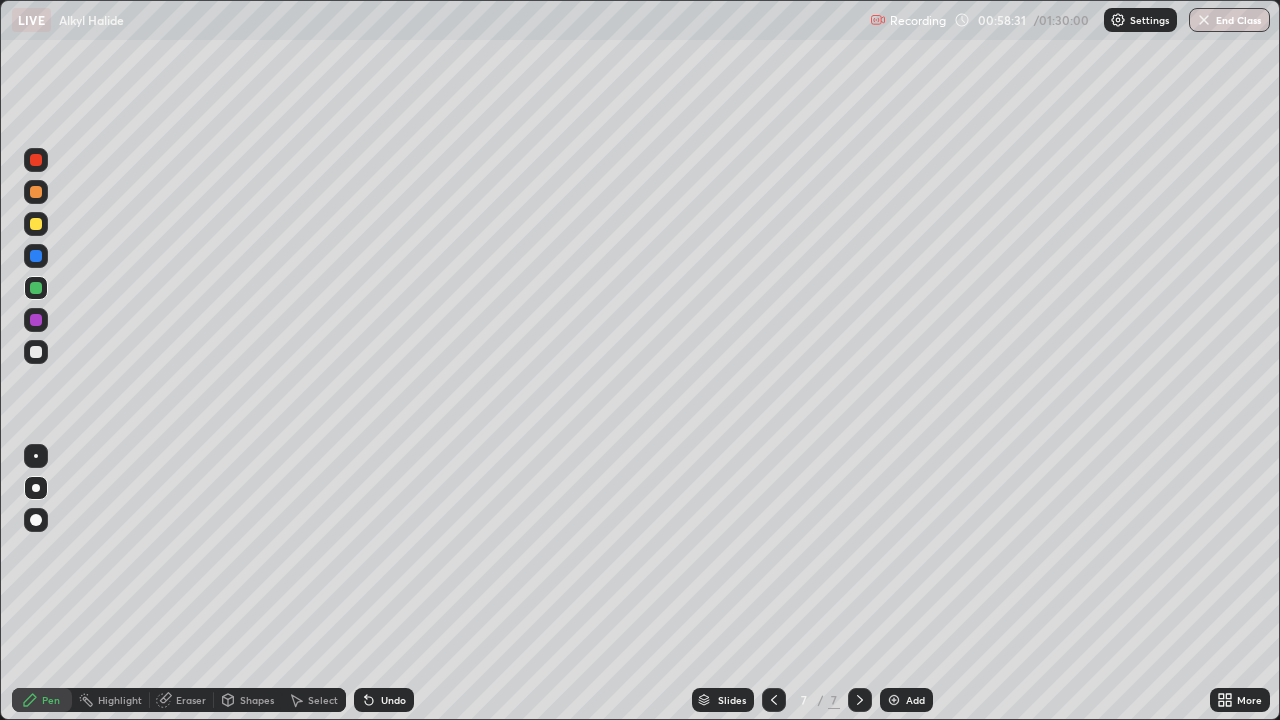 click at bounding box center (36, 160) 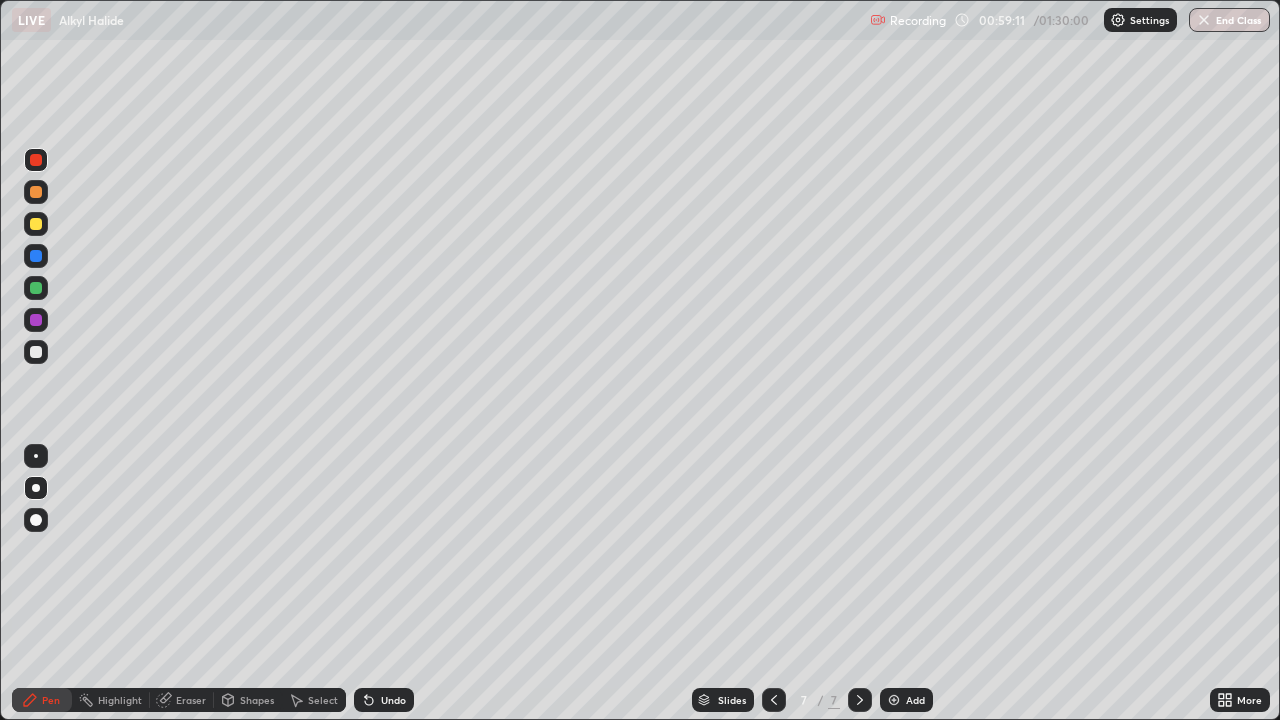 click 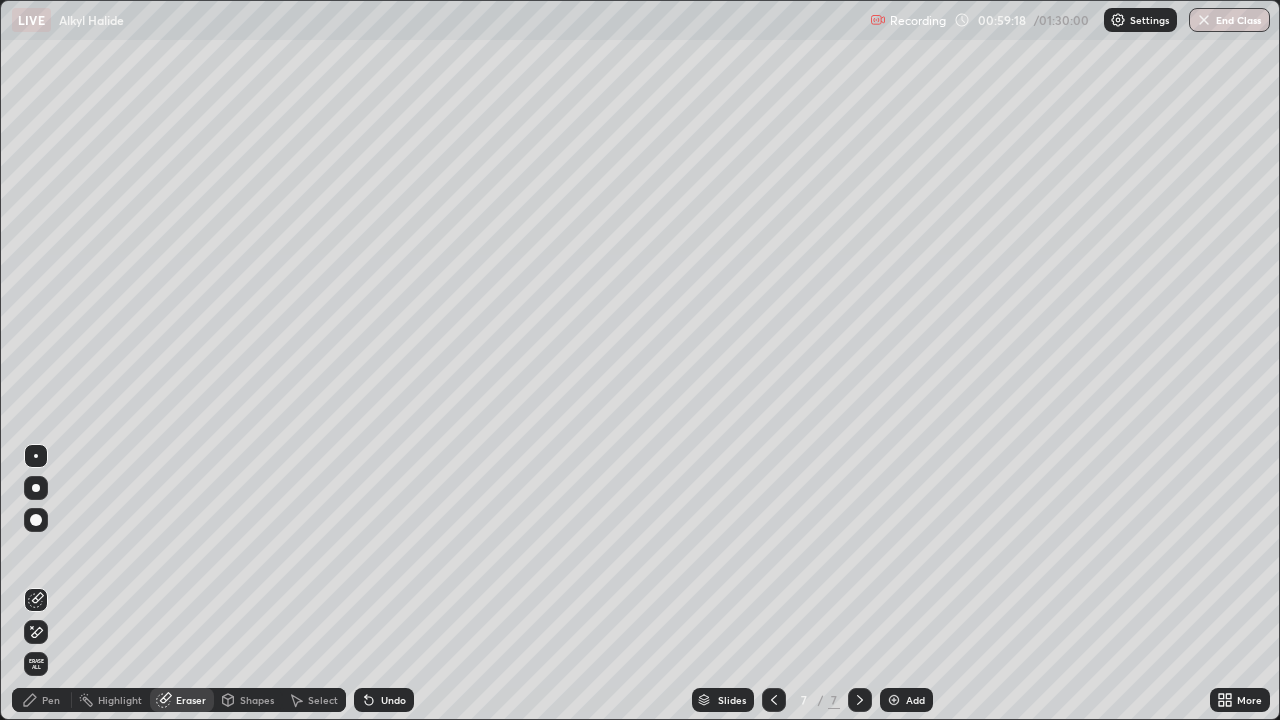 click on "Pen" at bounding box center [51, 700] 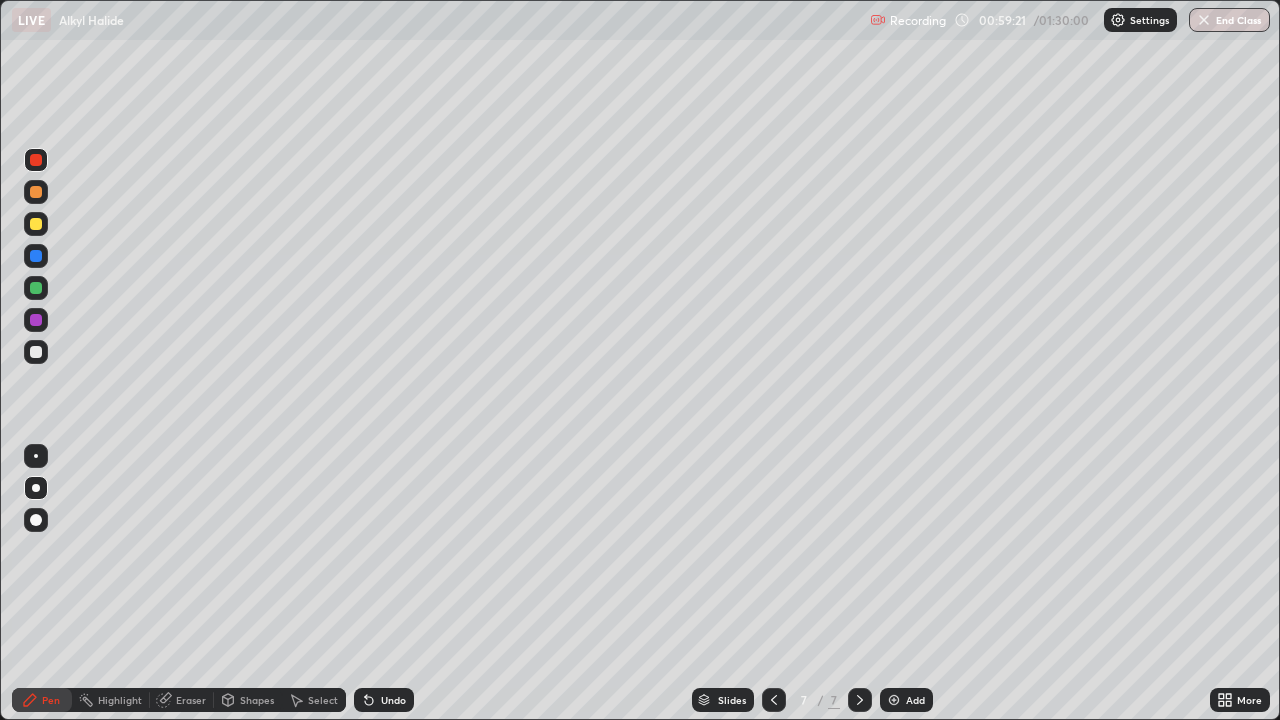 click on "Eraser" at bounding box center [191, 700] 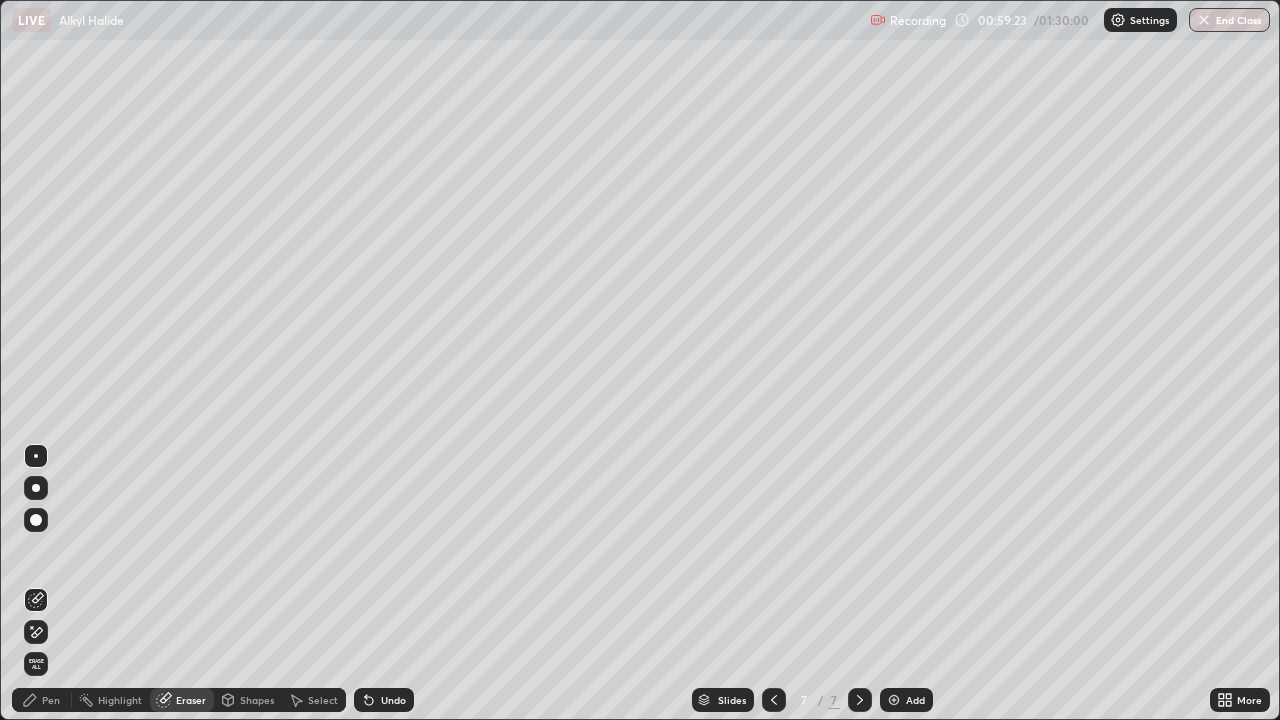 click at bounding box center (36, 632) 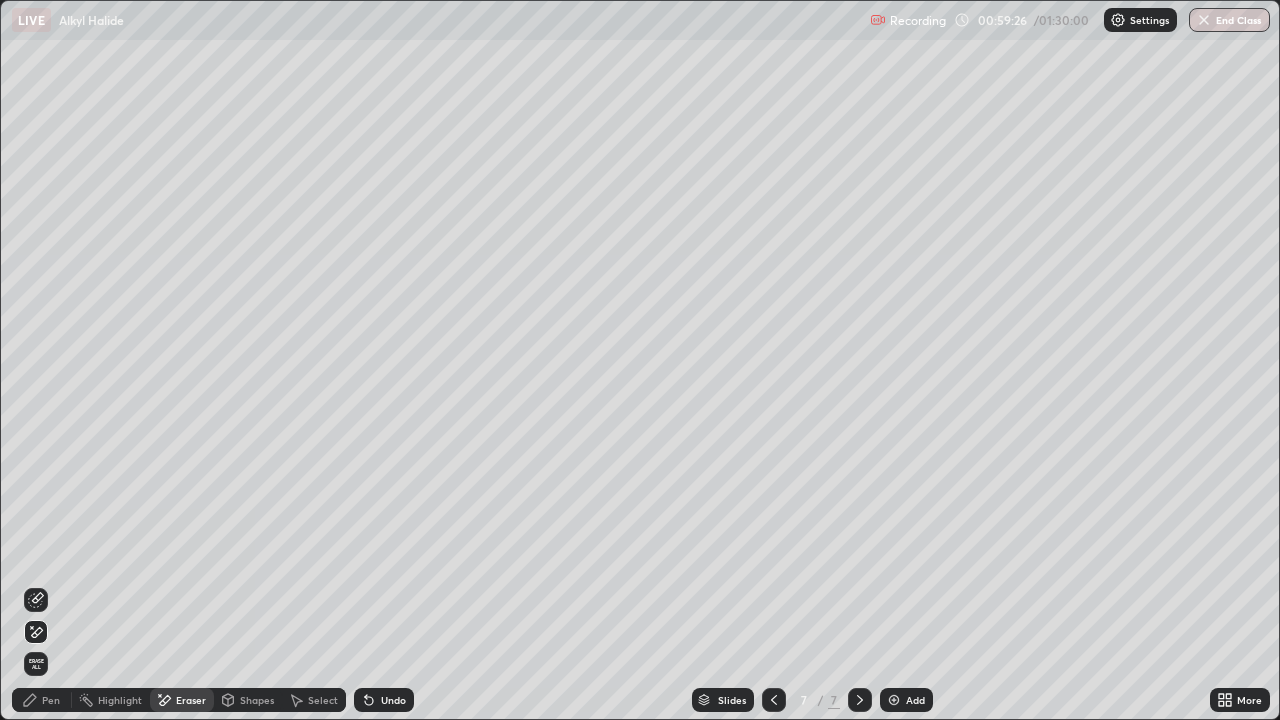 click on "Pen" at bounding box center (42, 700) 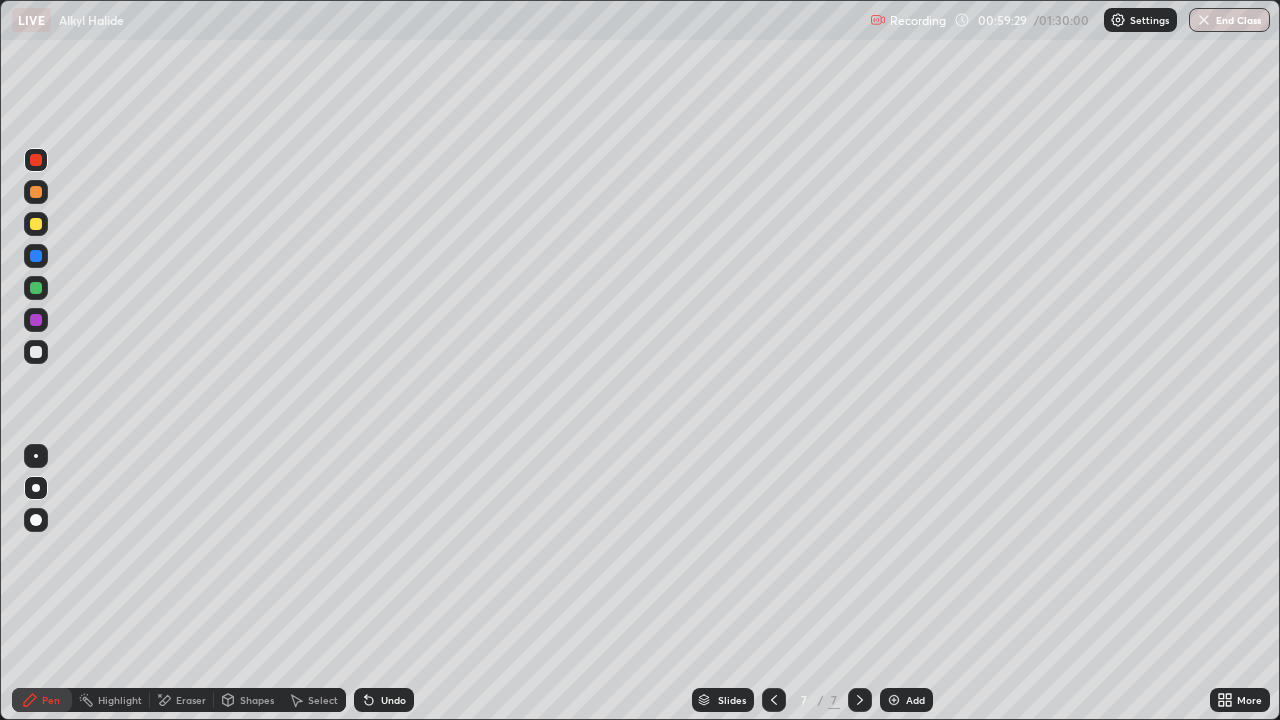 click at bounding box center [36, 320] 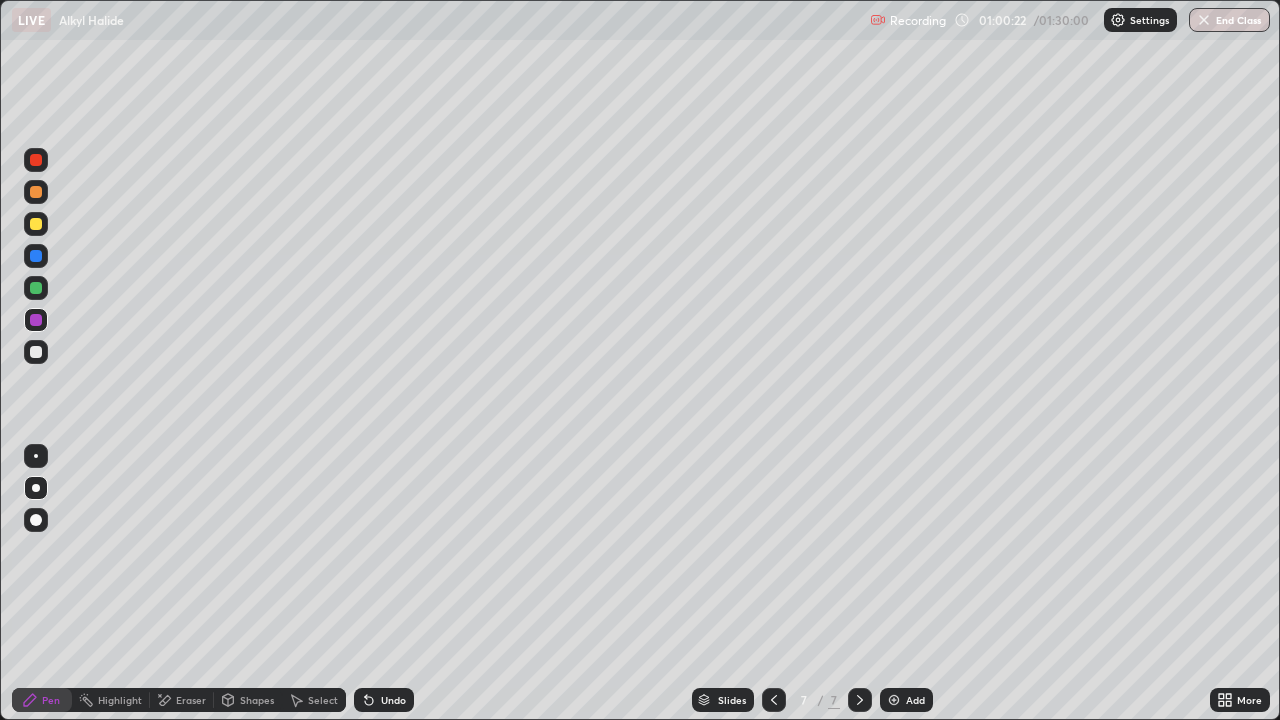 click on "Undo" at bounding box center (393, 700) 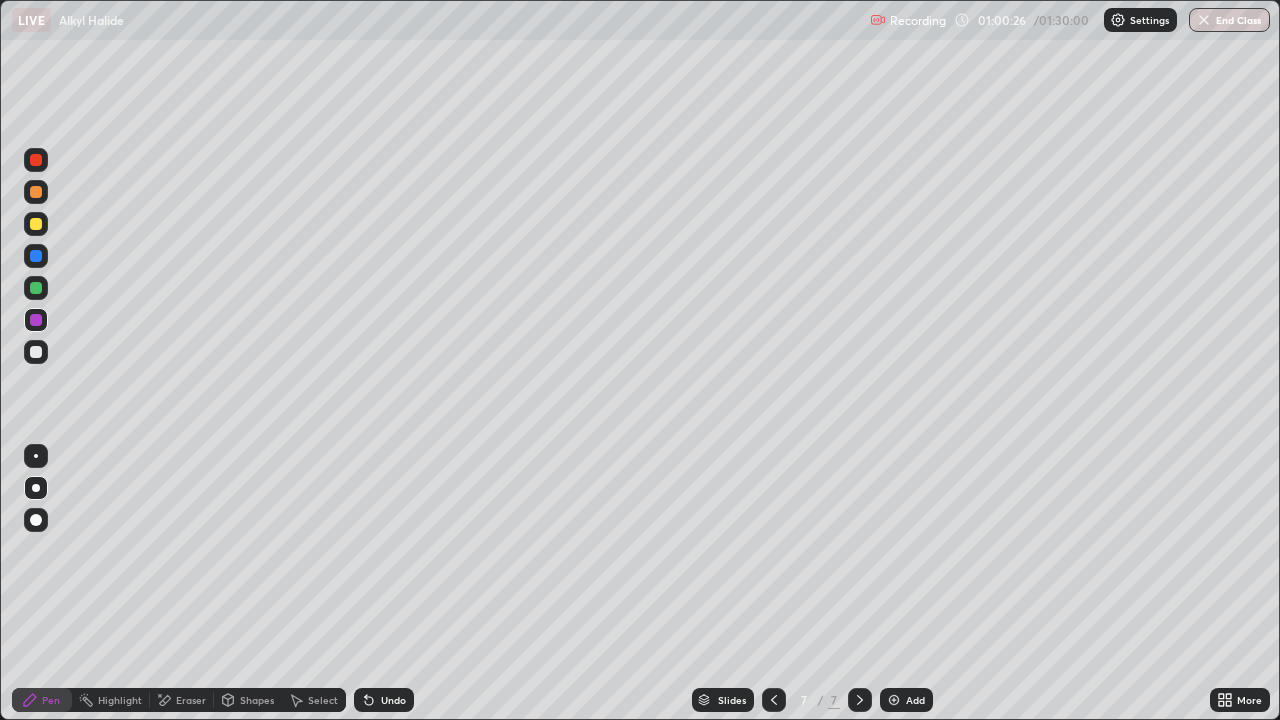 click on "Eraser" at bounding box center (191, 700) 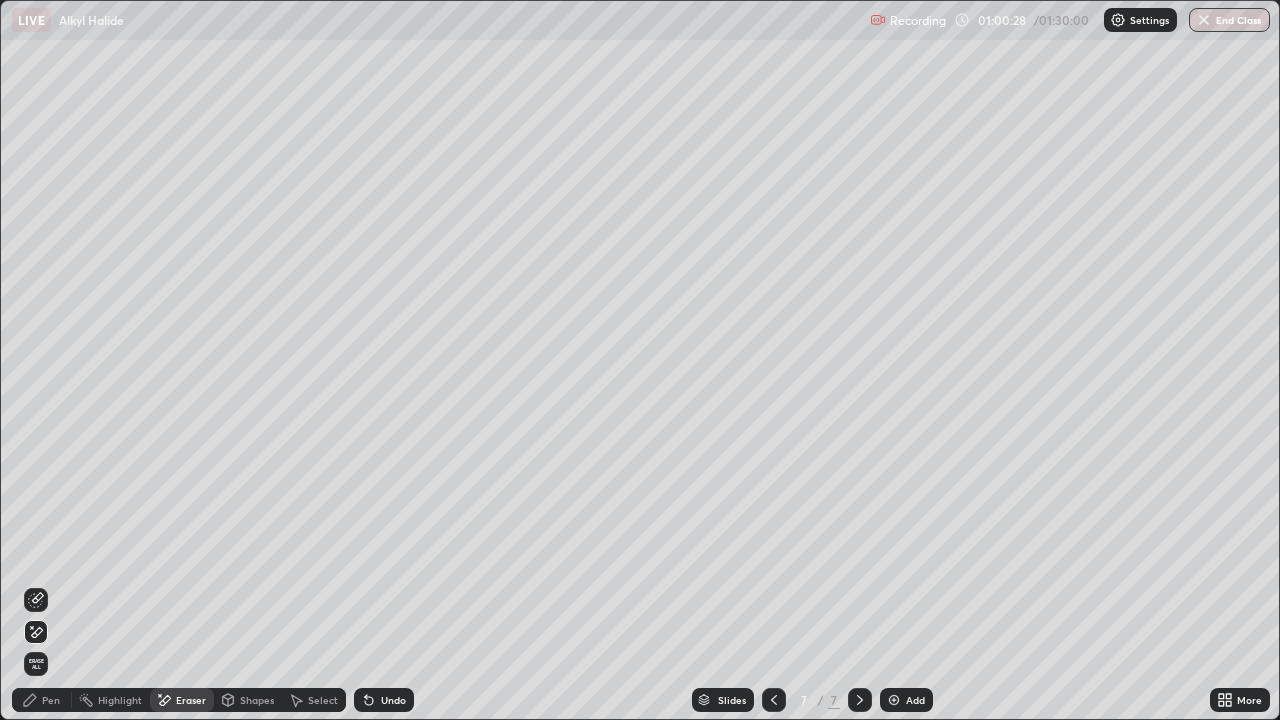click on "Pen" at bounding box center (42, 700) 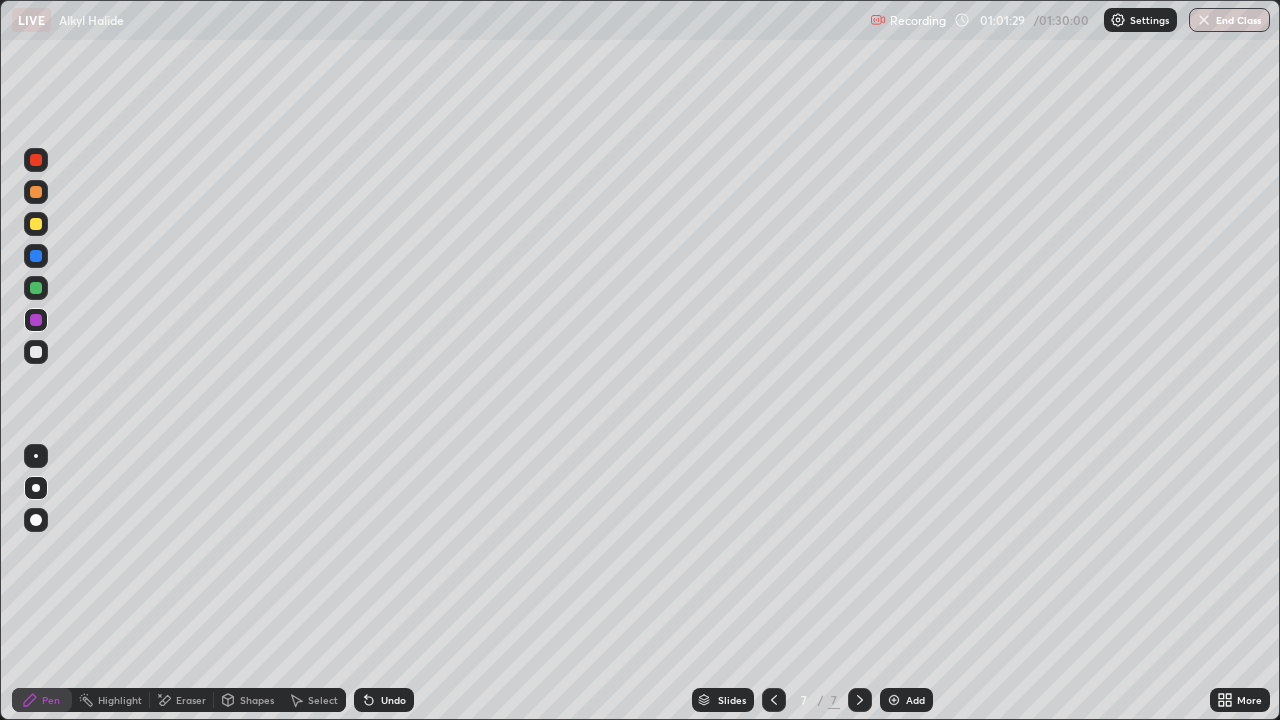 click on "Undo" at bounding box center (384, 700) 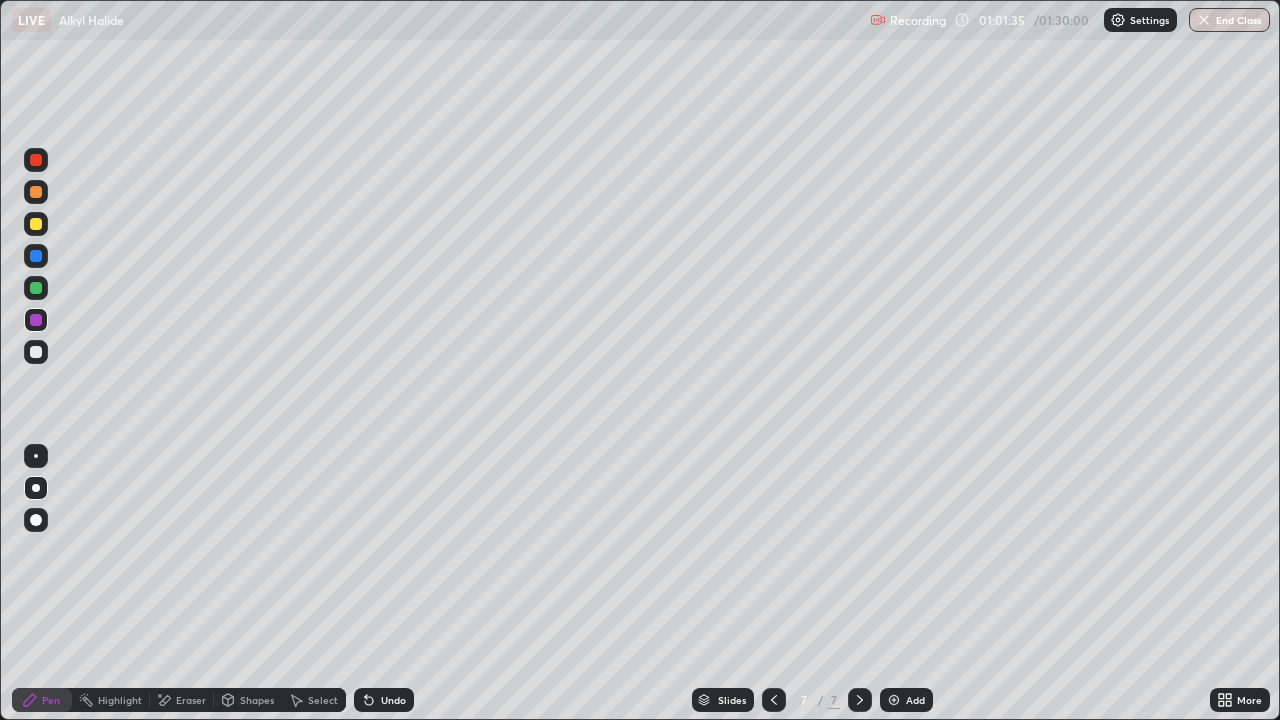 click on "Slides 7 / 7 Add" at bounding box center (812, 700) 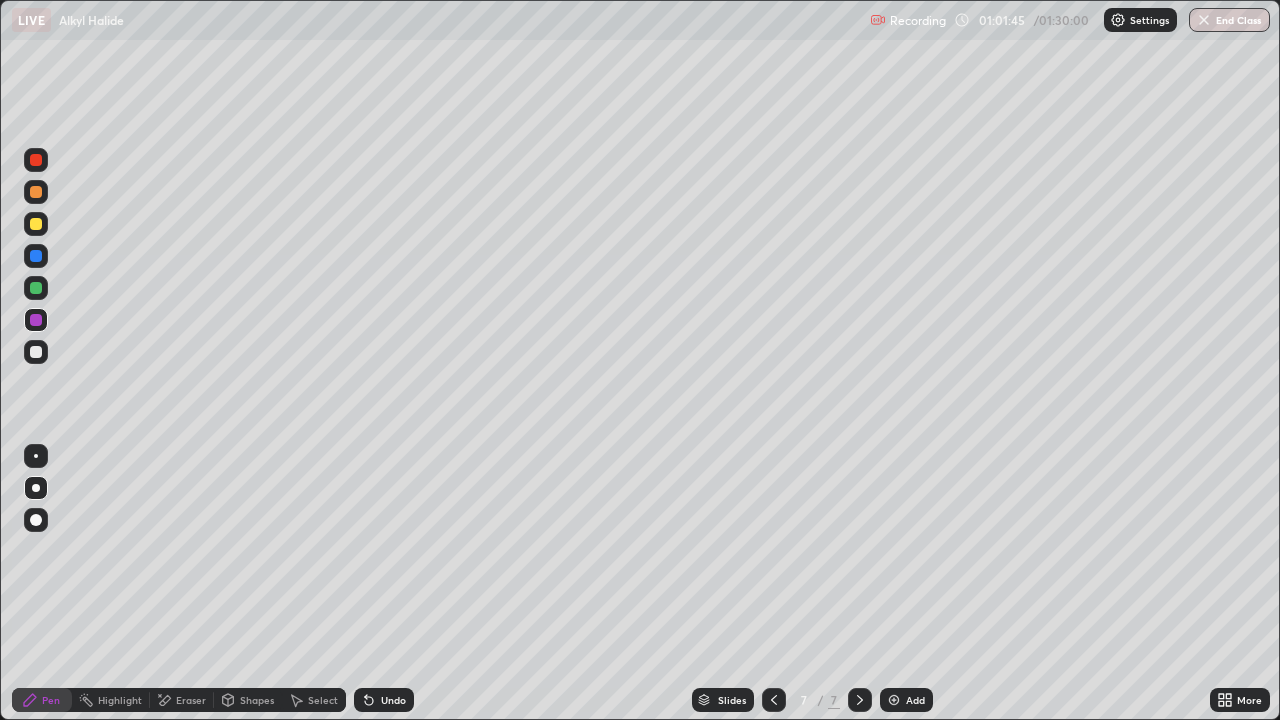 click at bounding box center [36, 160] 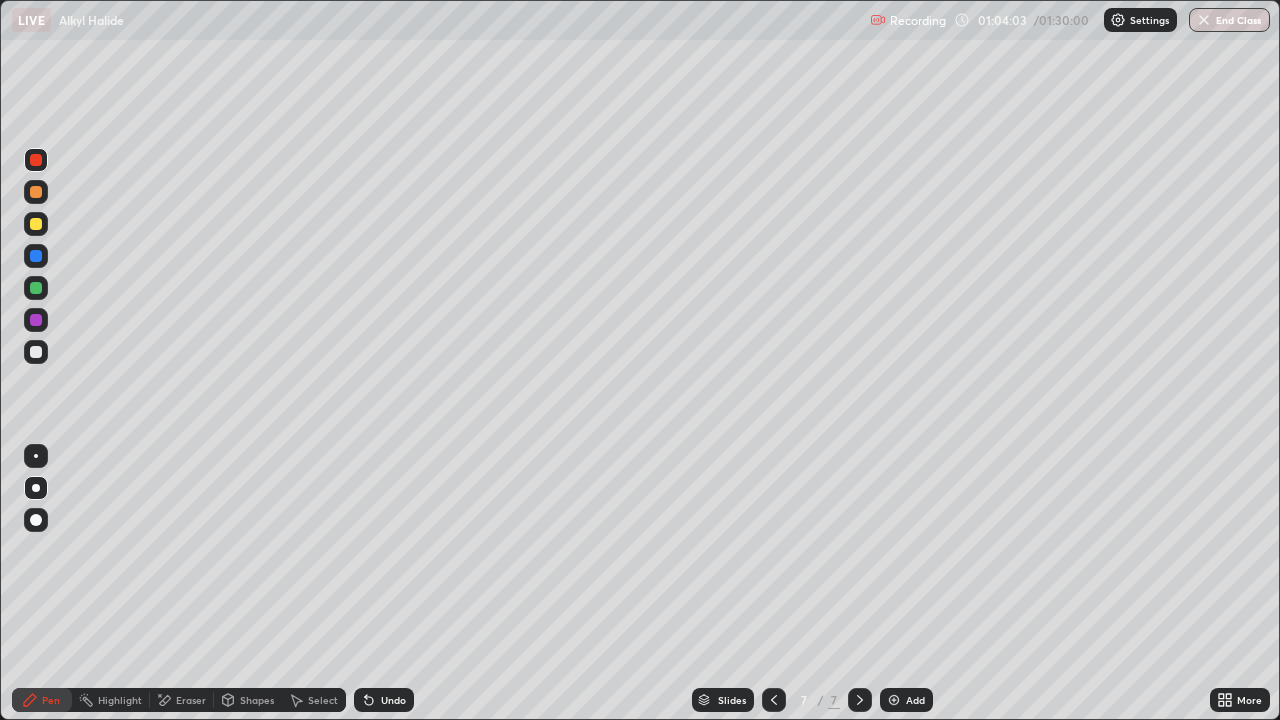 click at bounding box center (774, 700) 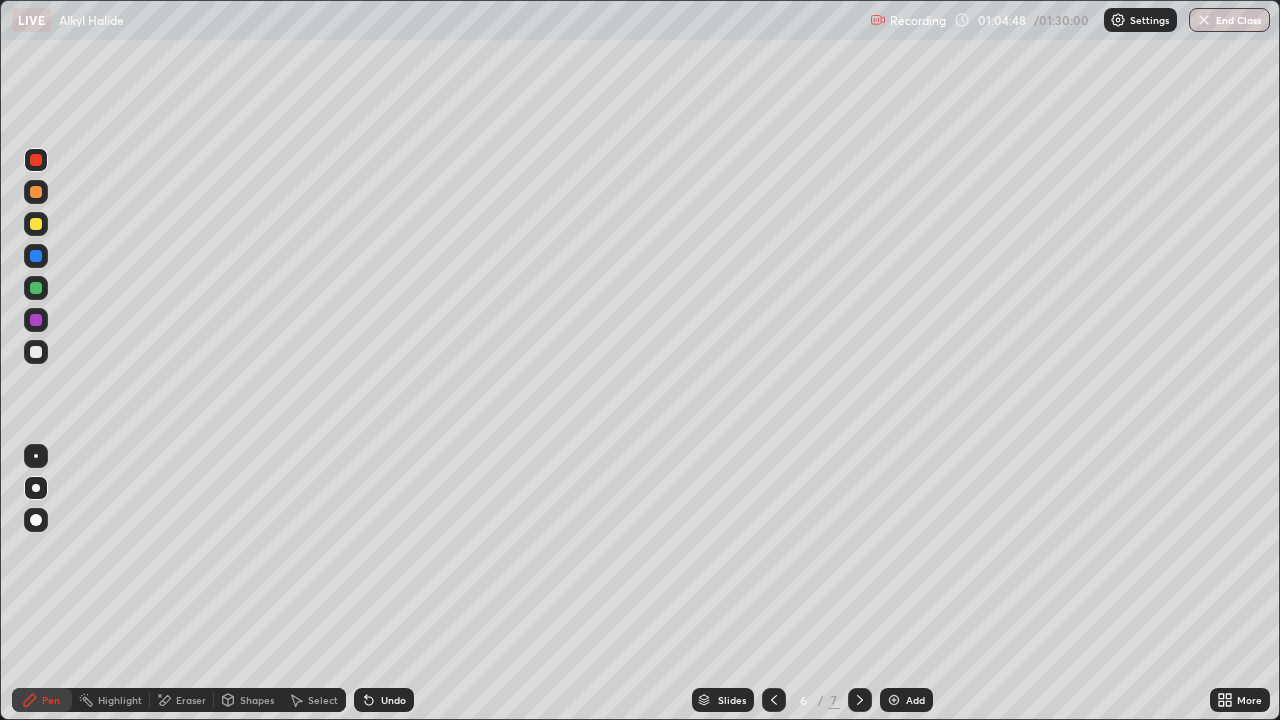 click 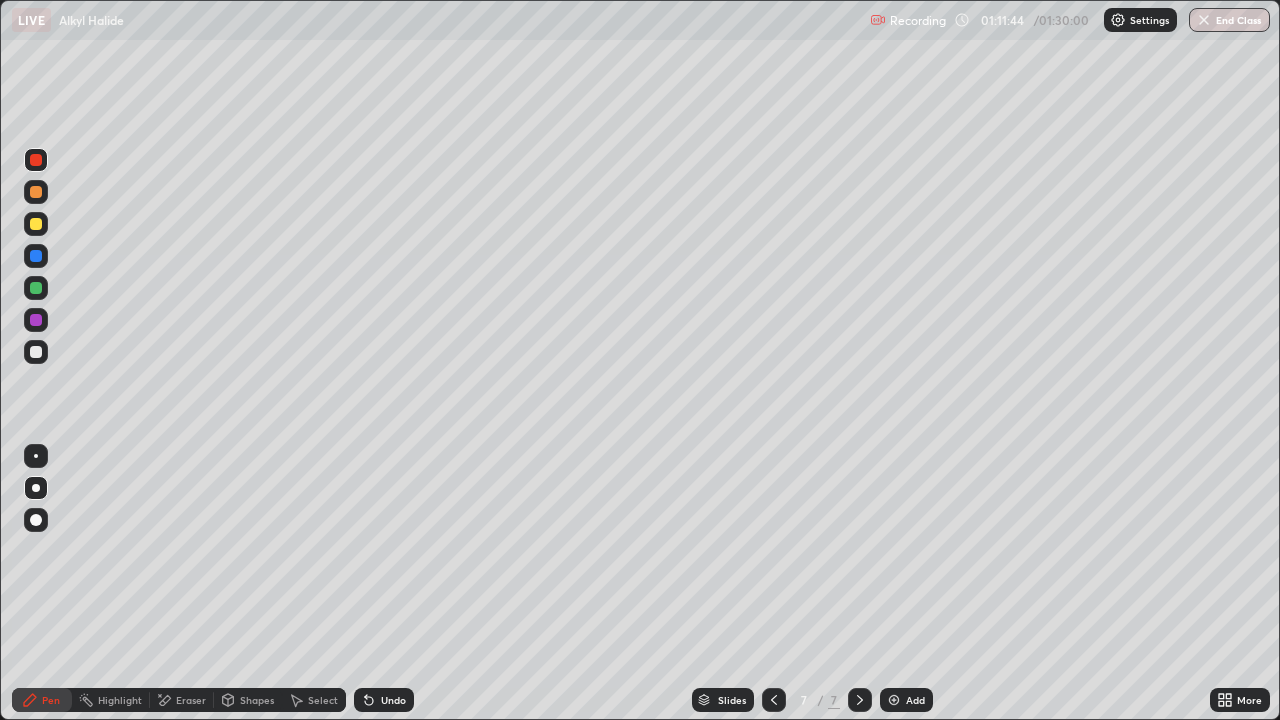 click at bounding box center [894, 700] 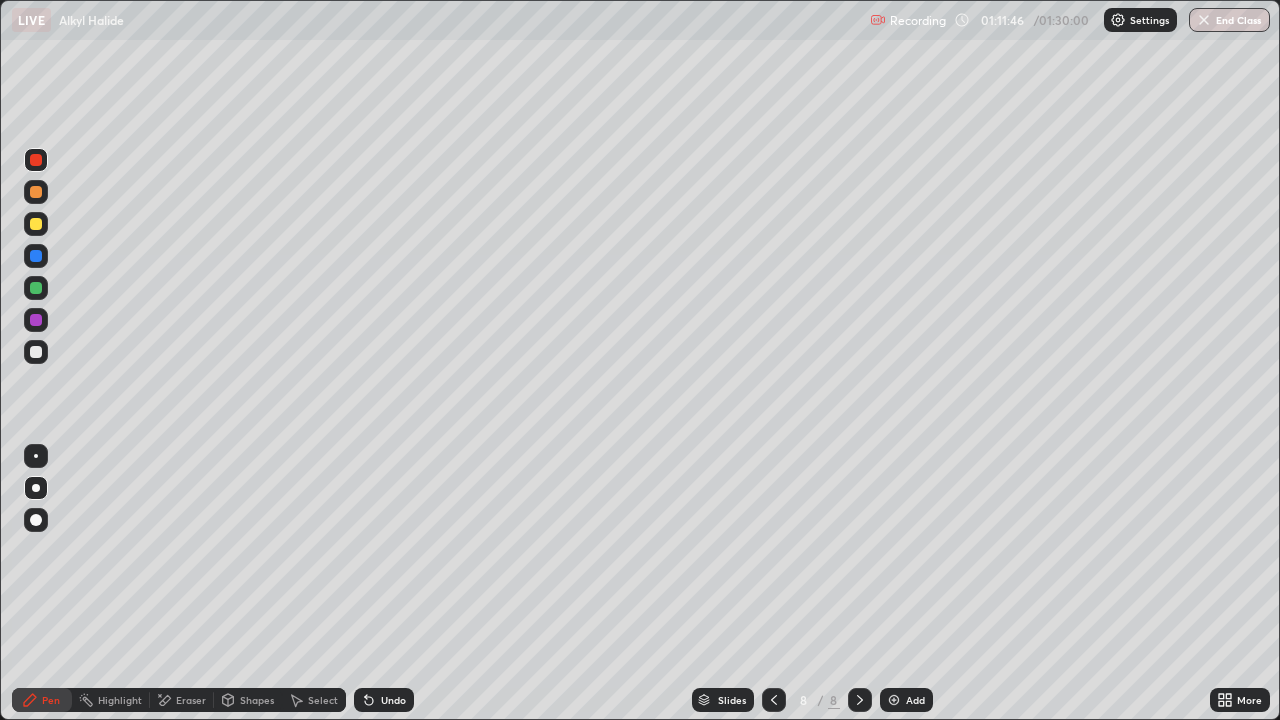 click 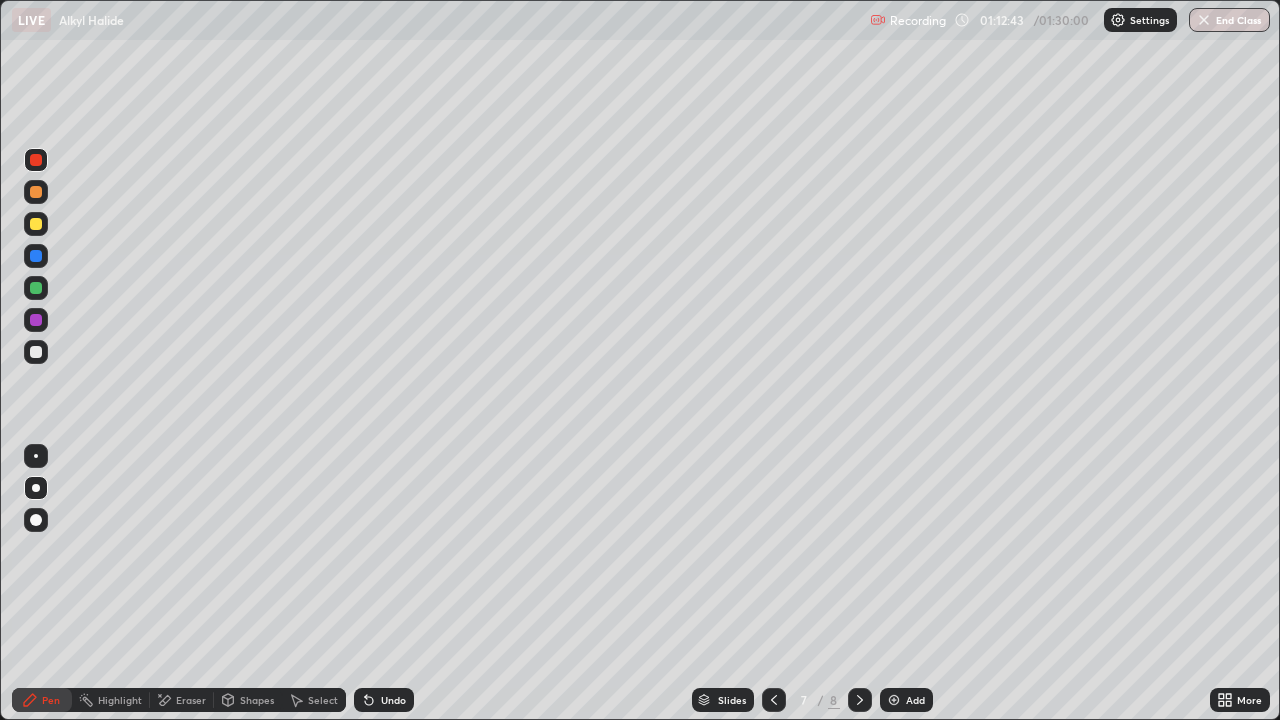 click at bounding box center (860, 700) 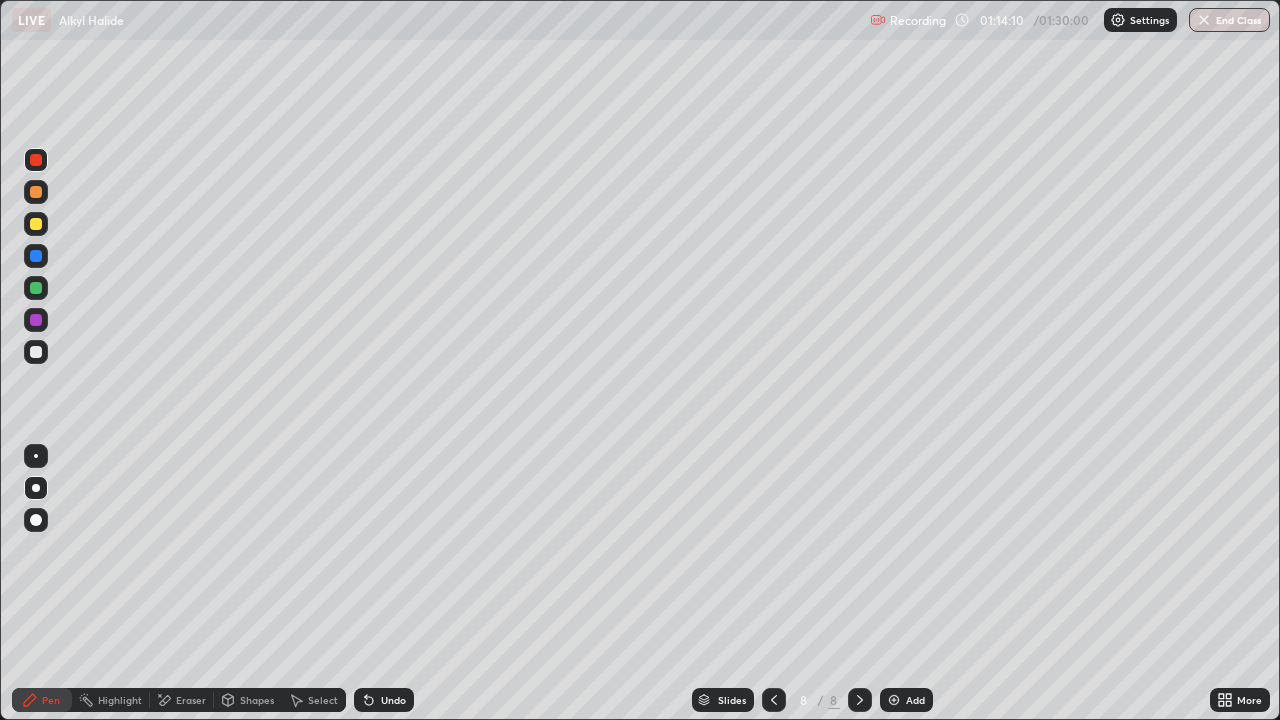 click on "Undo" at bounding box center (393, 700) 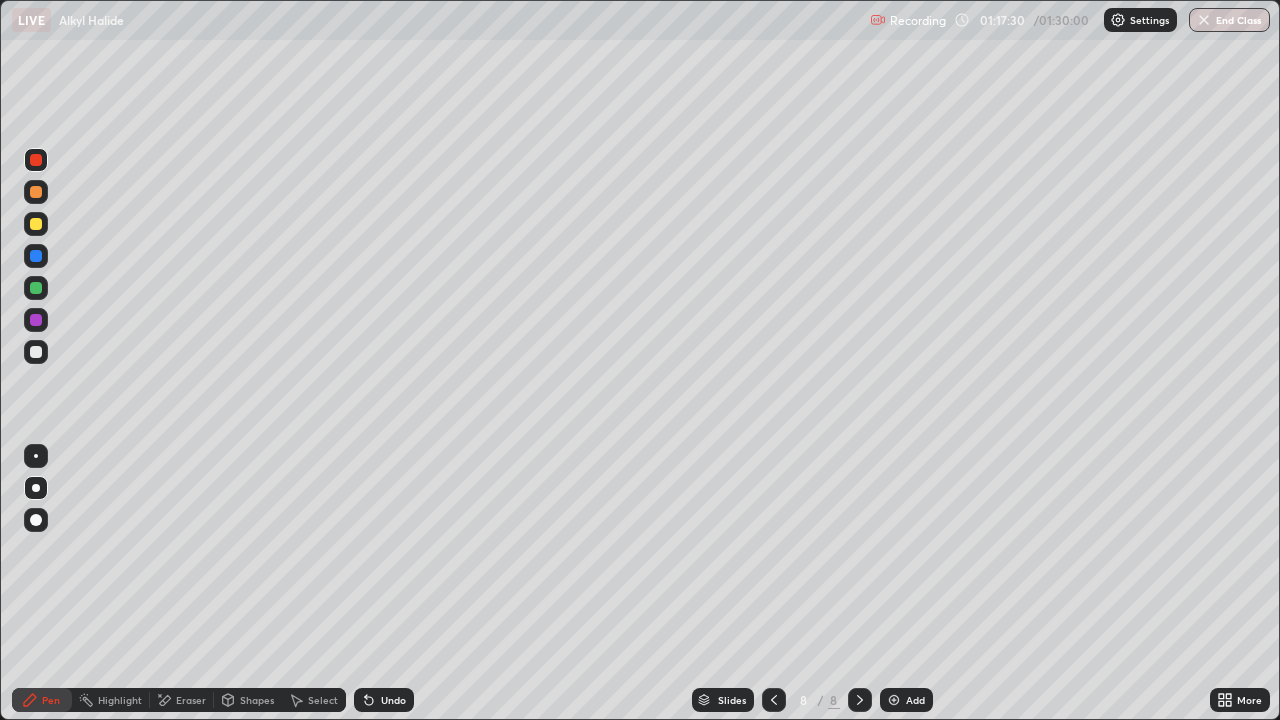click on "Undo" at bounding box center (393, 700) 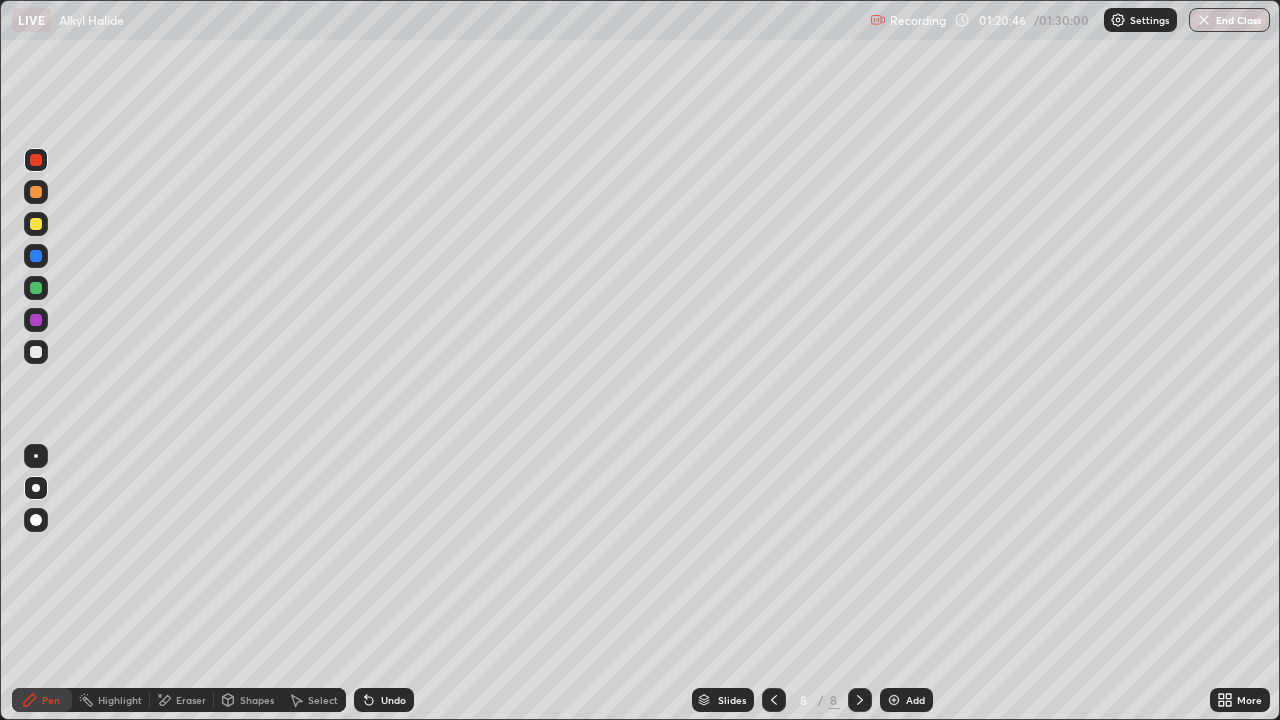 click on "End Class" at bounding box center (1229, 20) 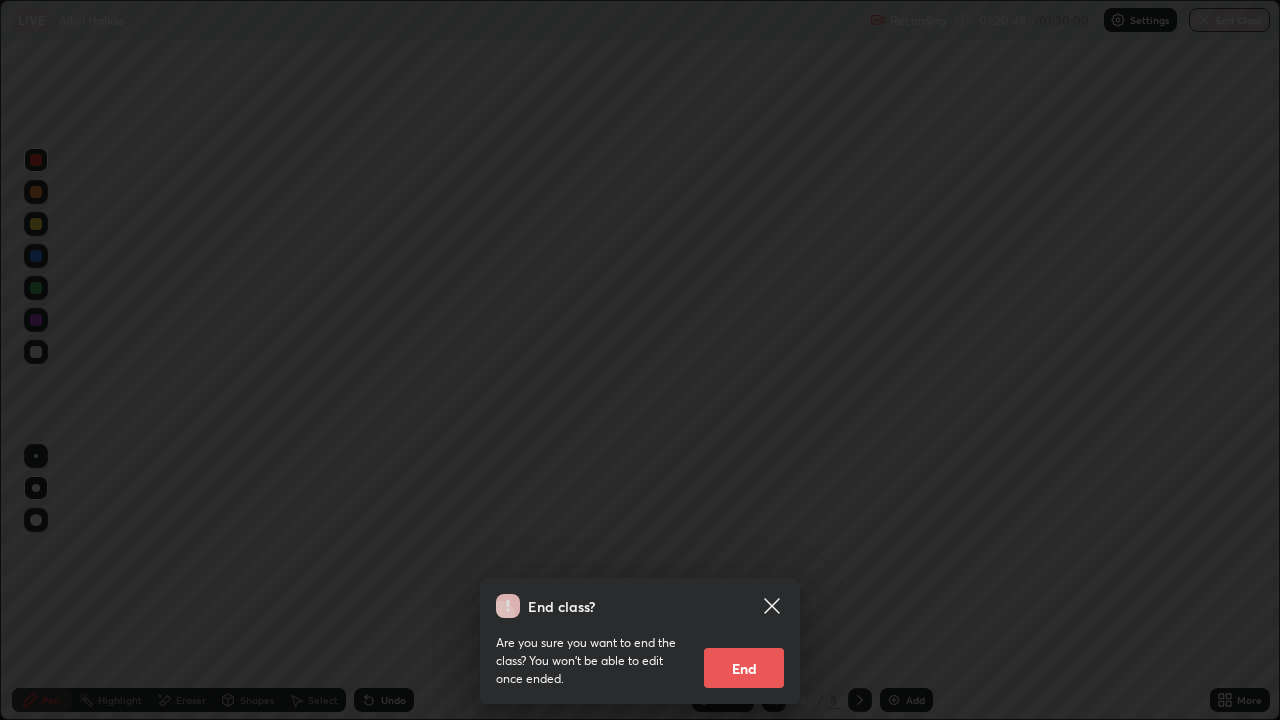 click on "End" at bounding box center (744, 668) 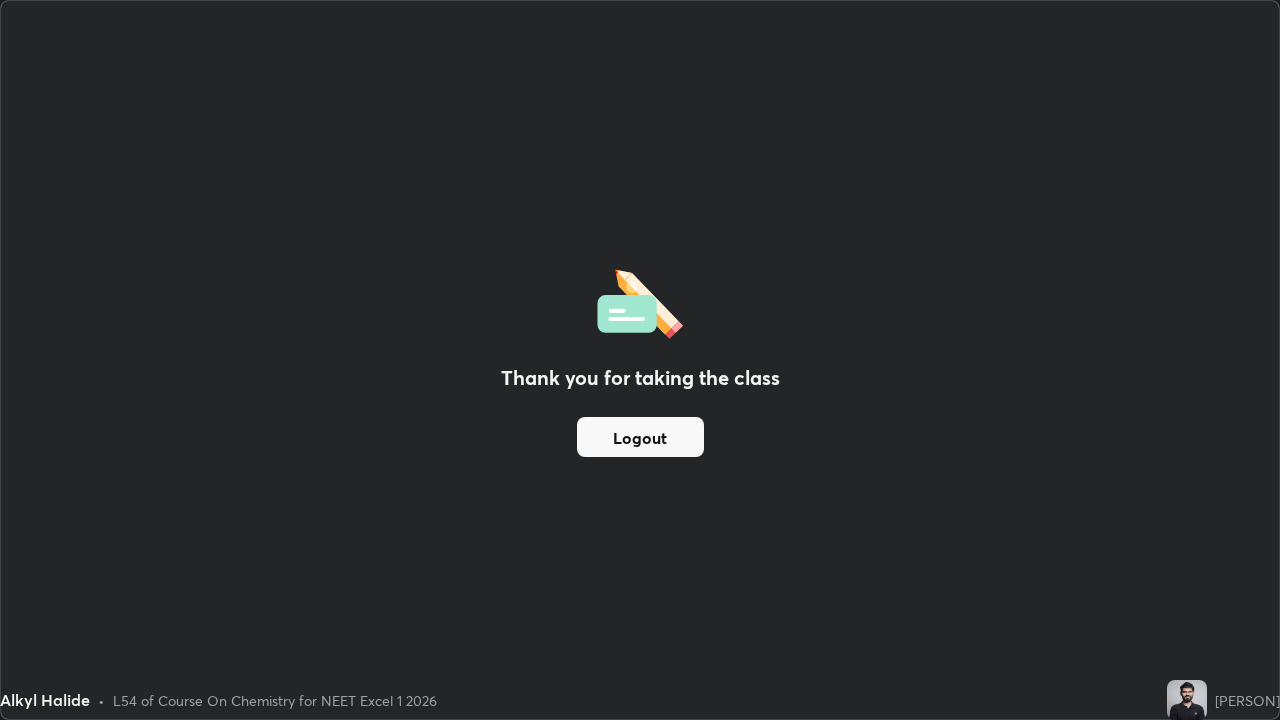 click on "Logout" at bounding box center [640, 437] 